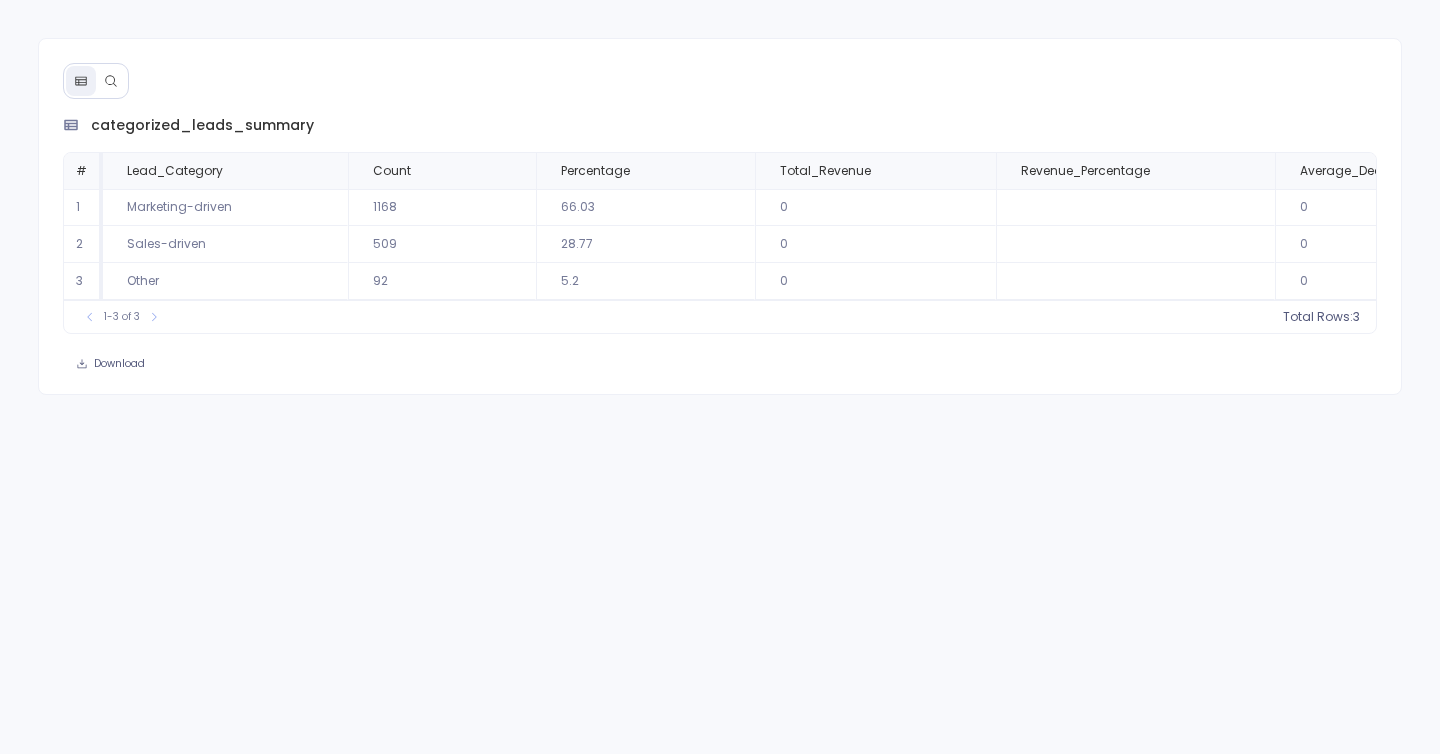 scroll, scrollTop: 0, scrollLeft: 0, axis: both 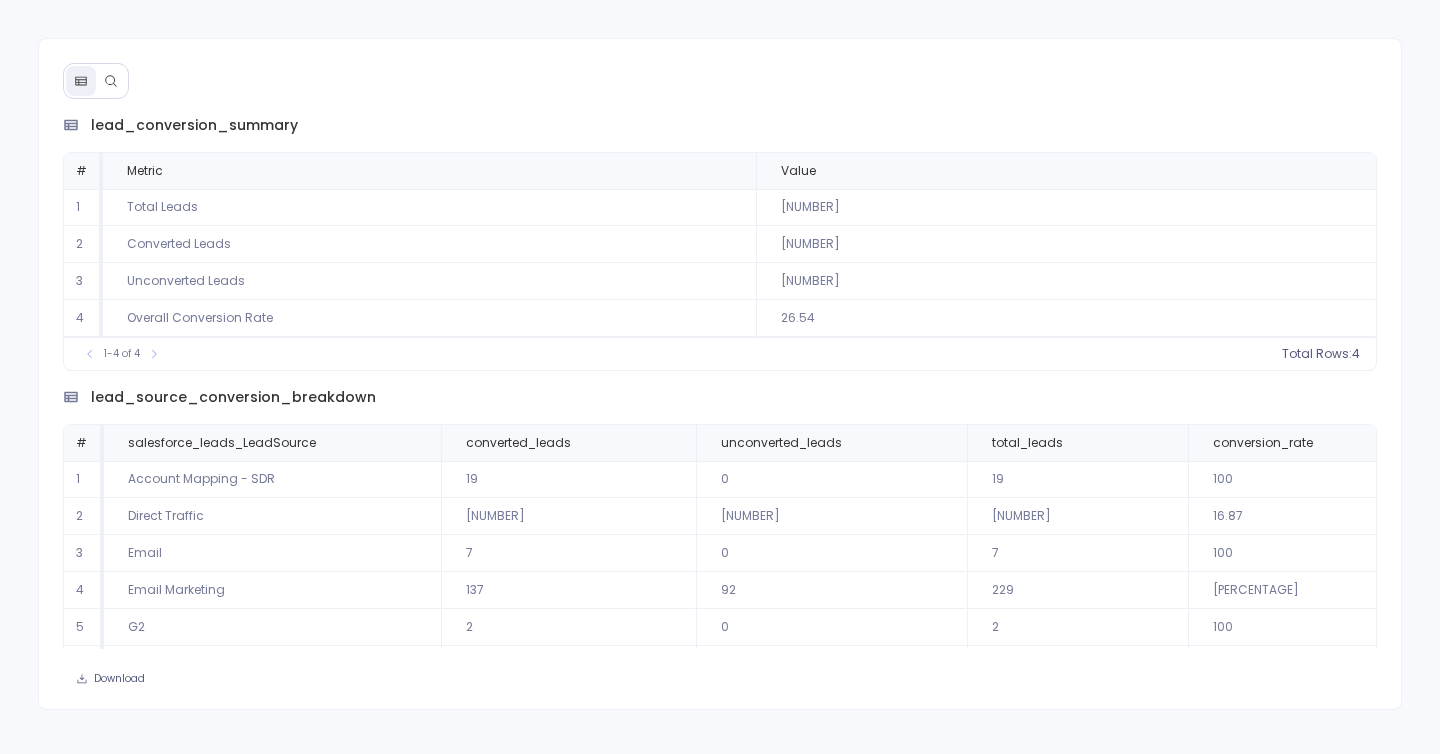 click at bounding box center (111, 81) 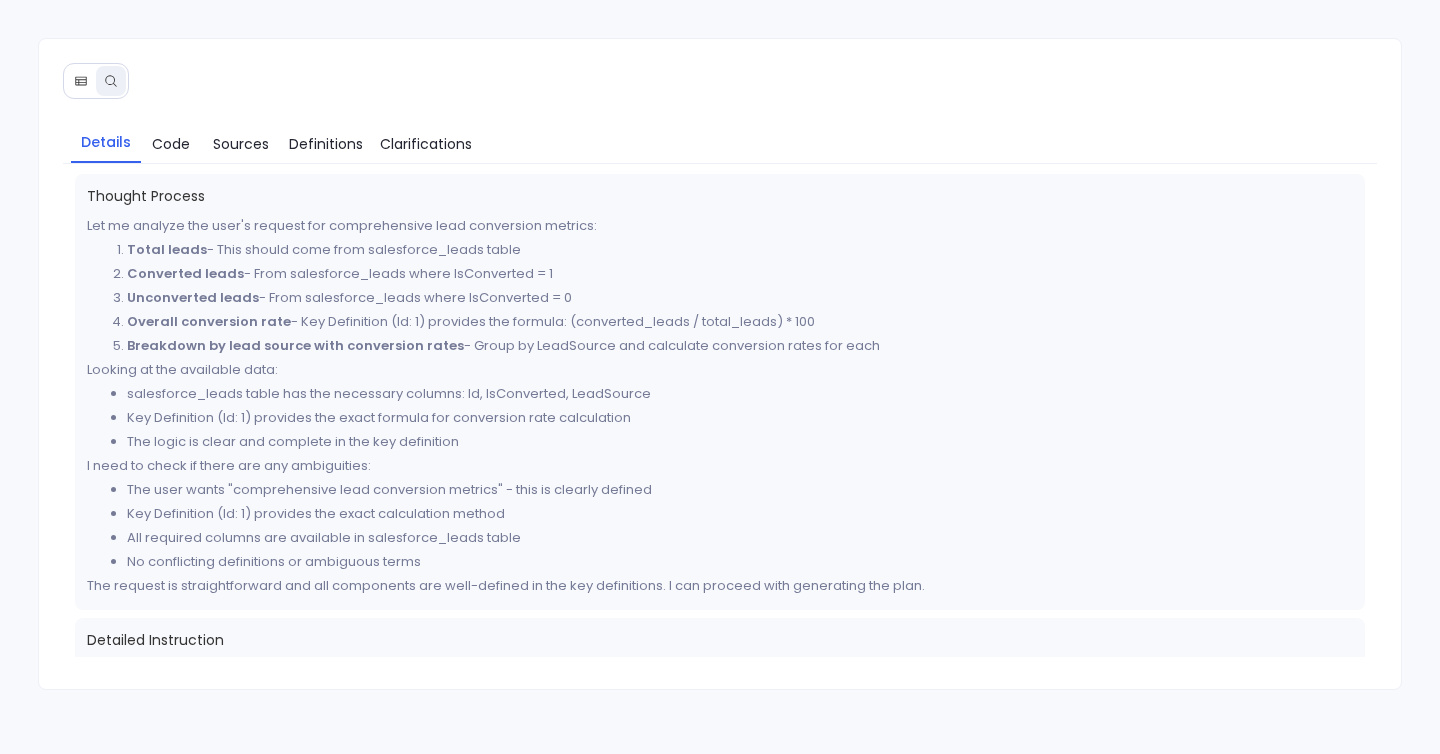 click 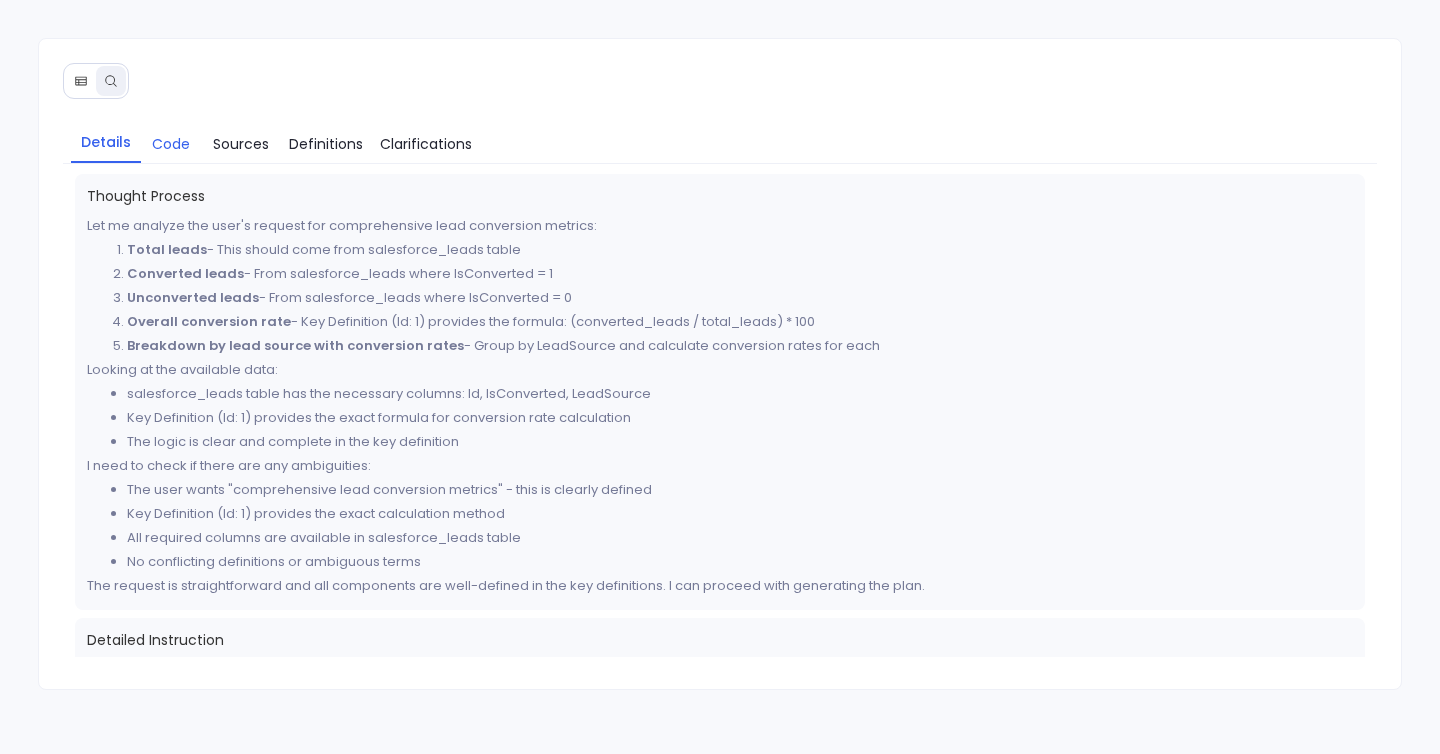 click on "Code" at bounding box center (171, 144) 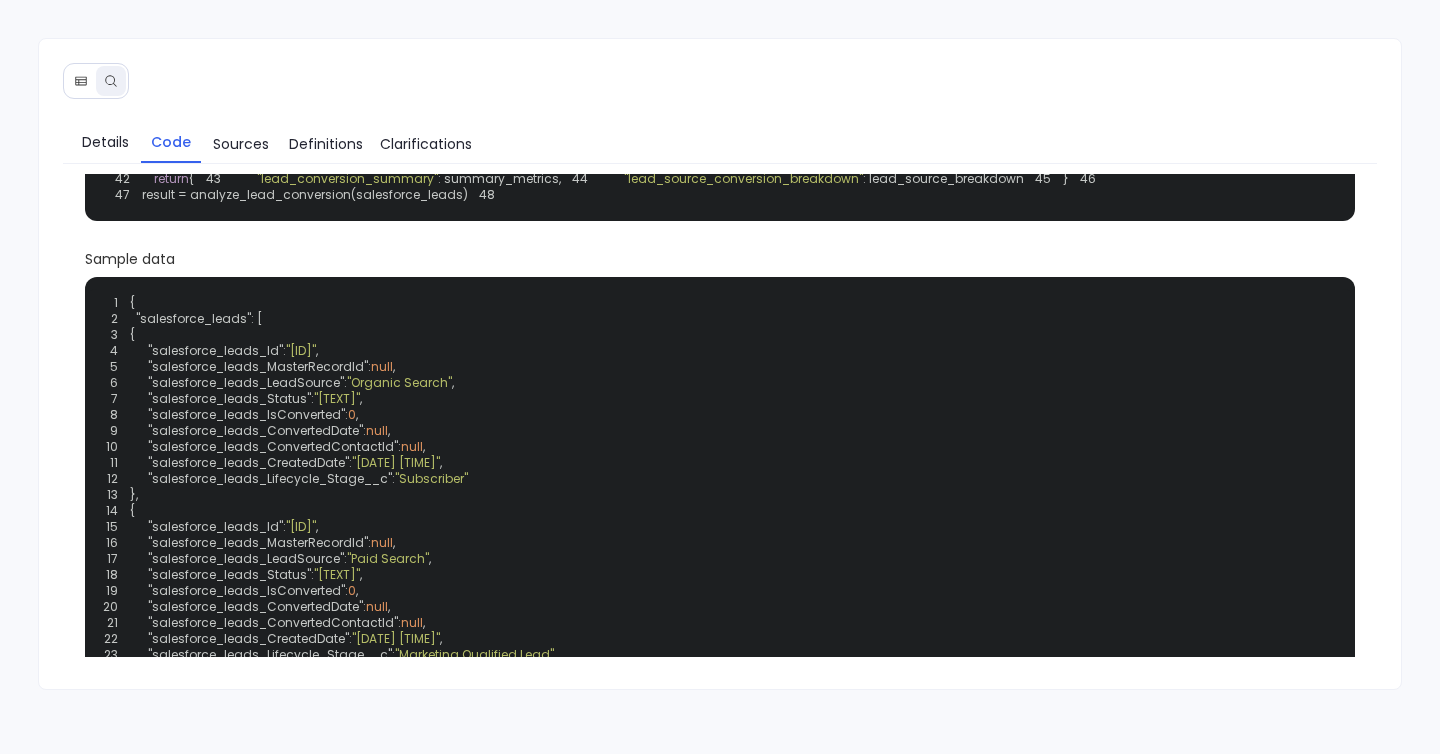 scroll, scrollTop: 398, scrollLeft: 0, axis: vertical 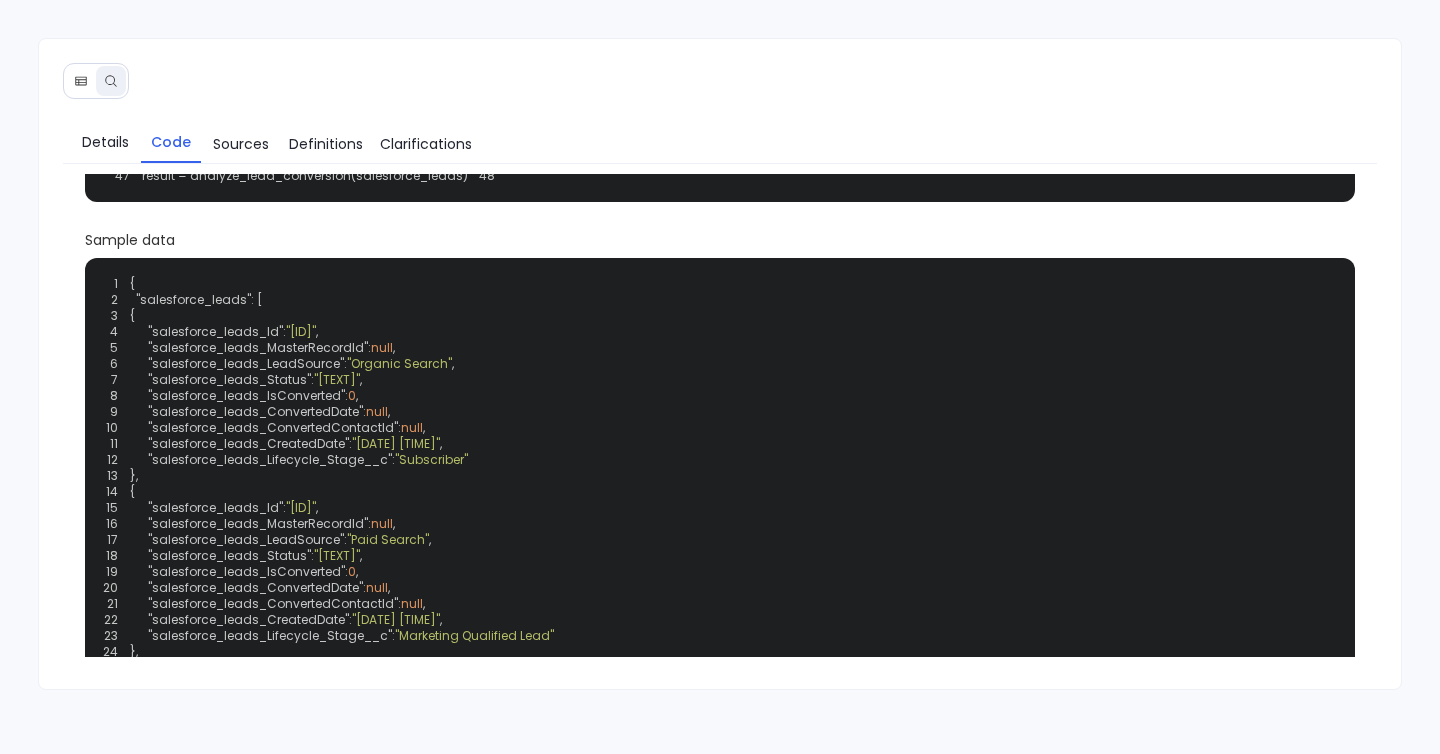 click 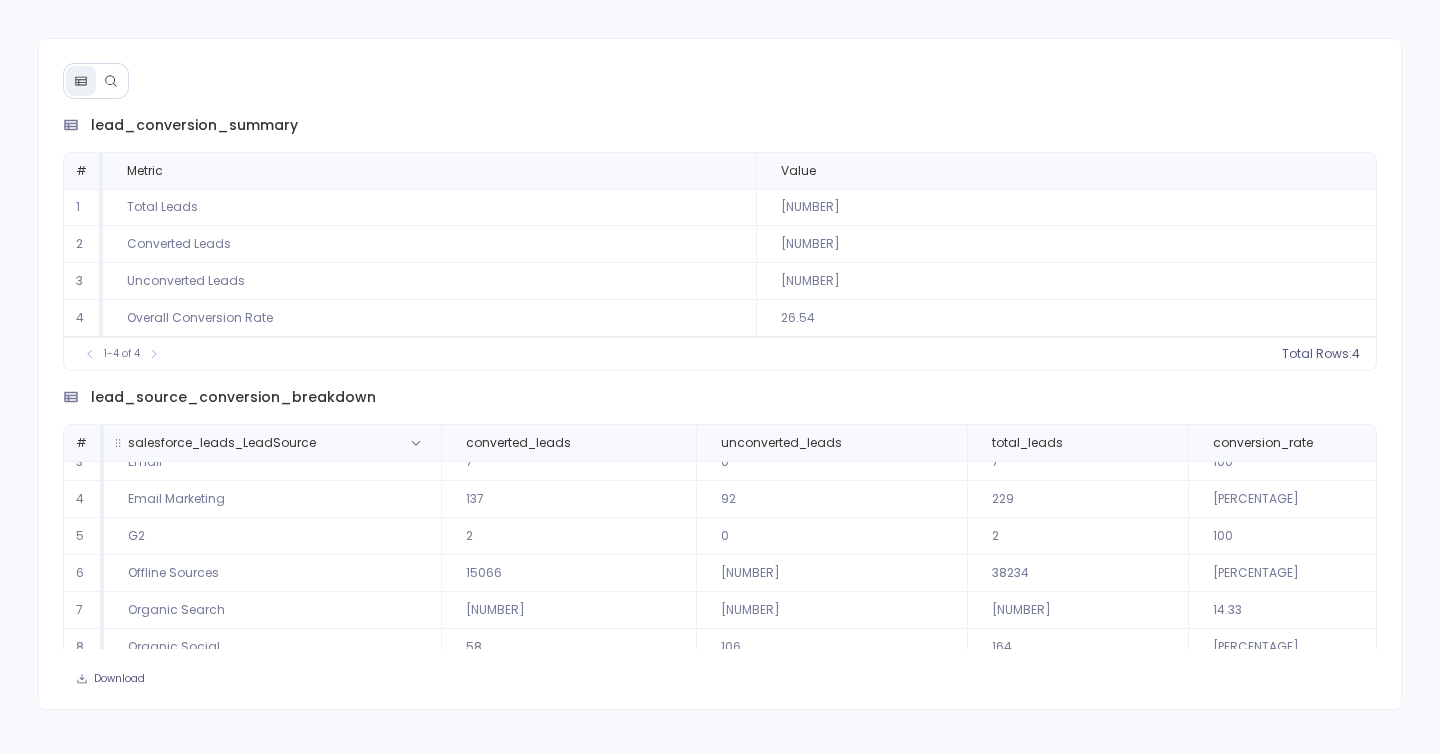 scroll, scrollTop: 96, scrollLeft: 0, axis: vertical 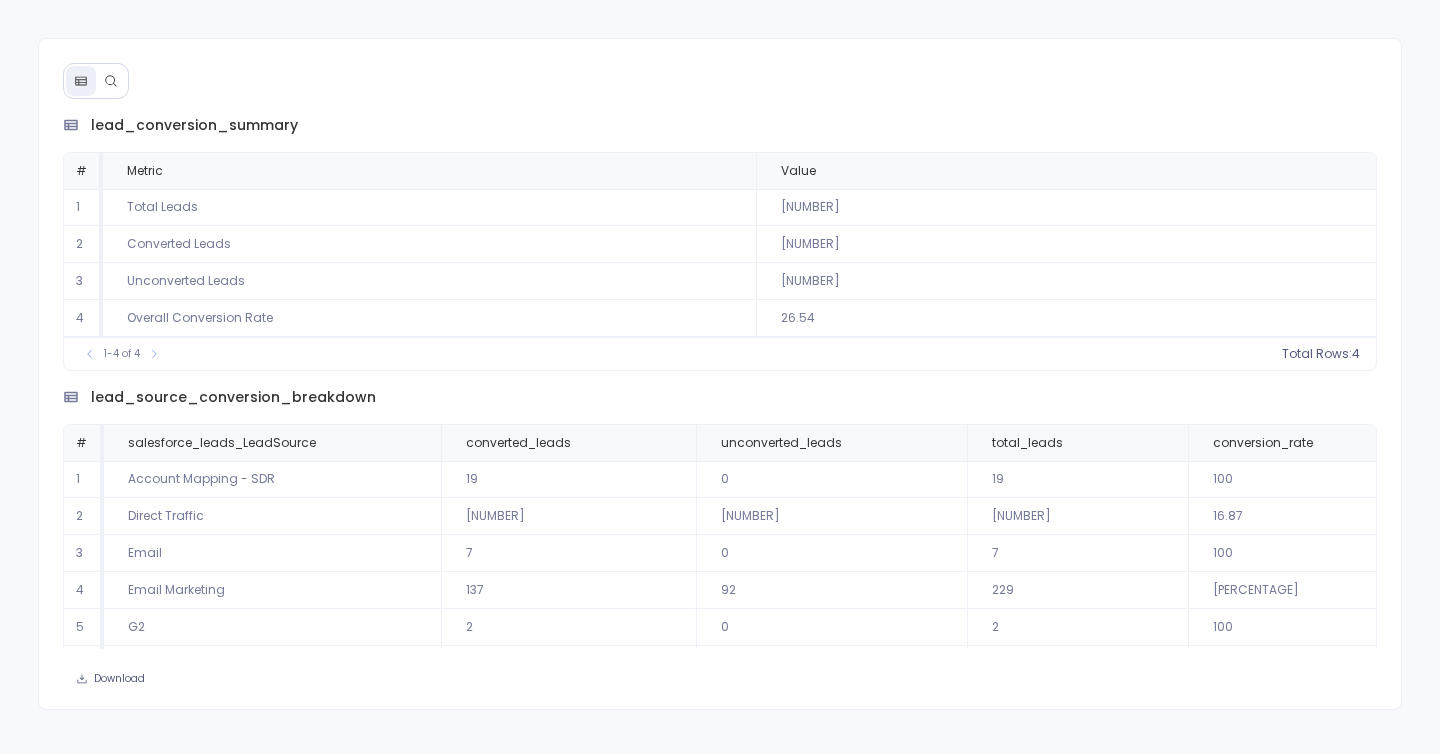 click at bounding box center (111, 81) 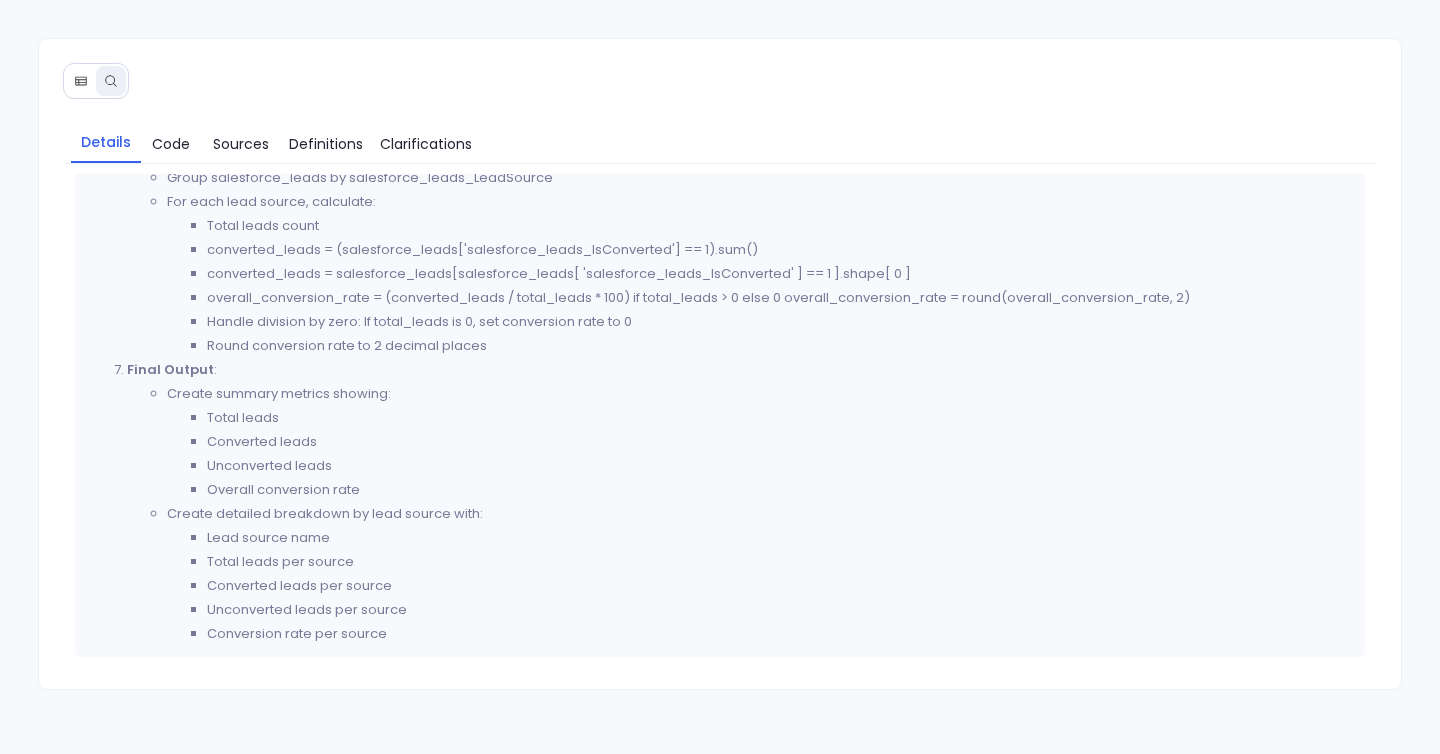 scroll, scrollTop: 805, scrollLeft: 0, axis: vertical 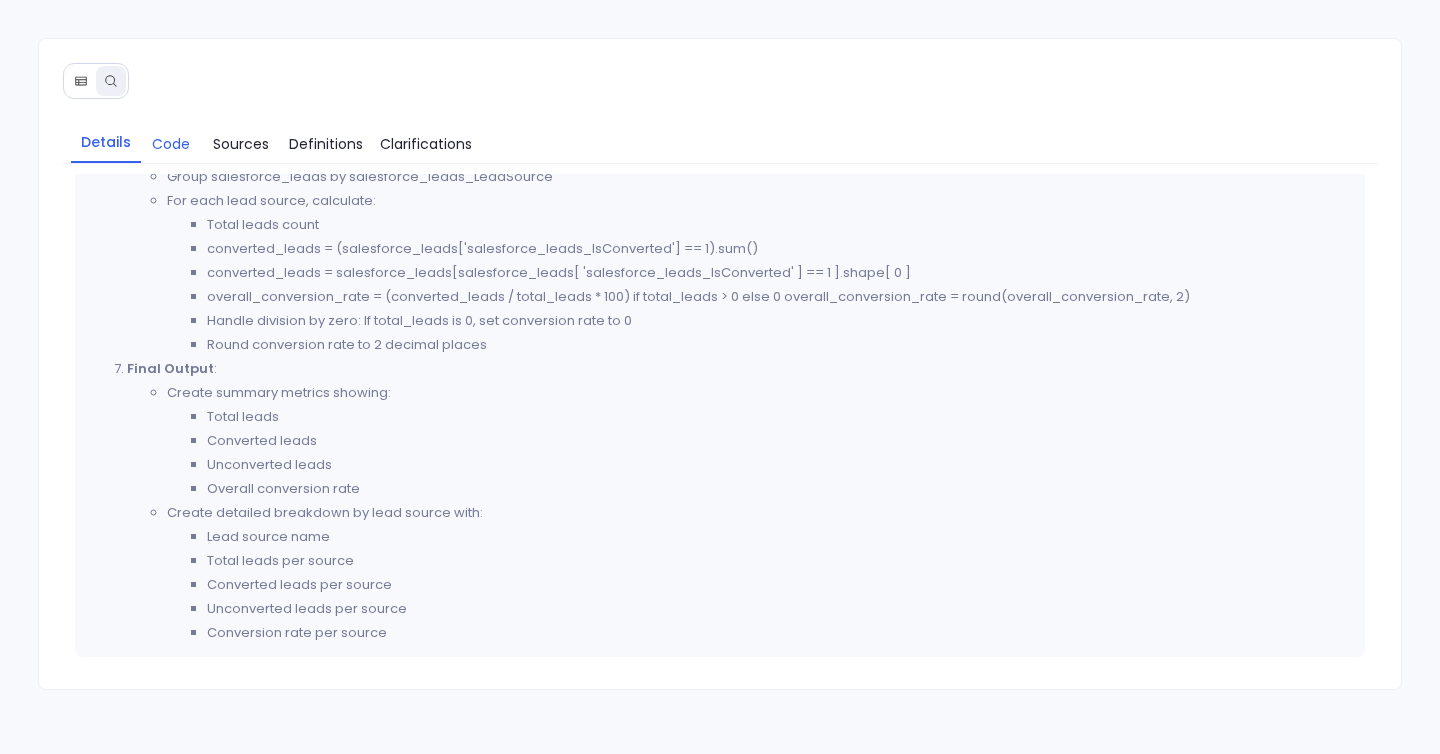 click on "Code" at bounding box center [171, 144] 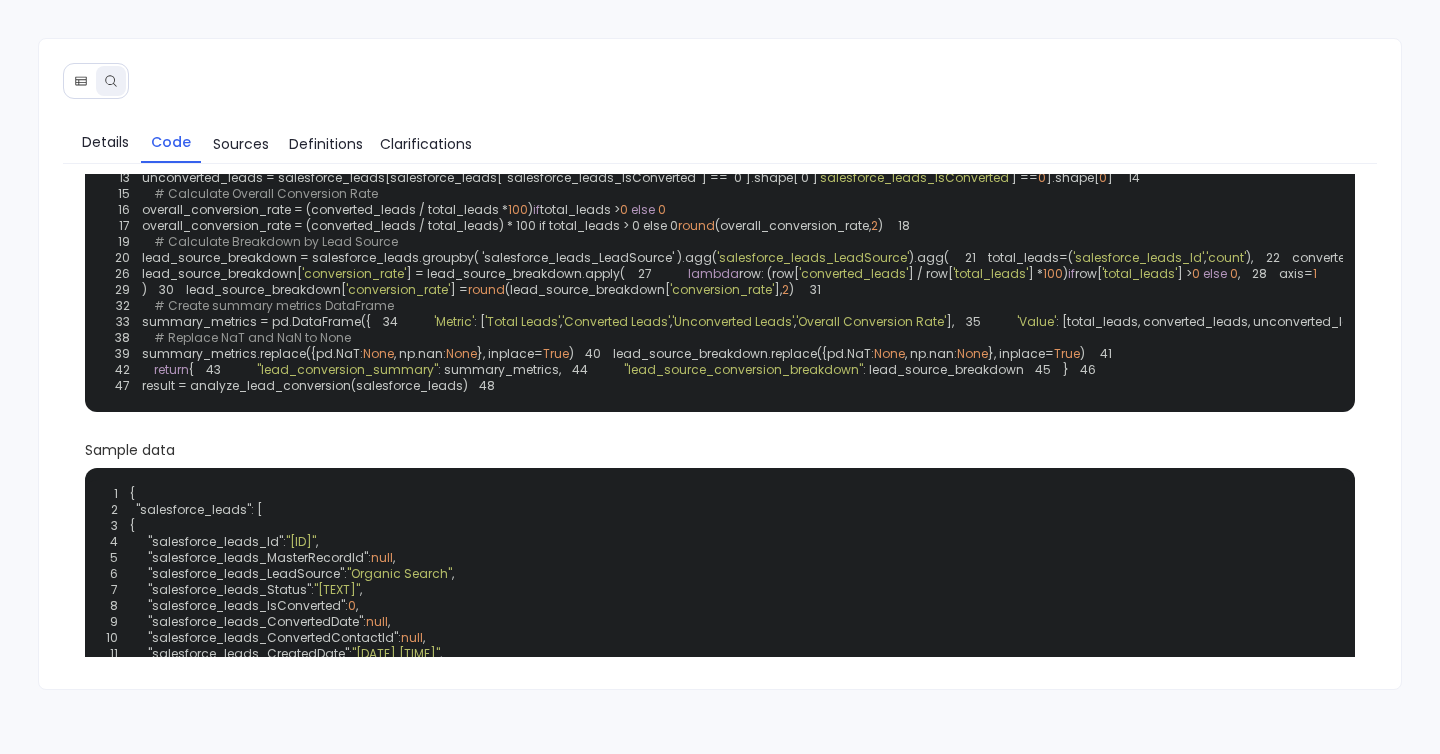 scroll, scrollTop: 283, scrollLeft: 0, axis: vertical 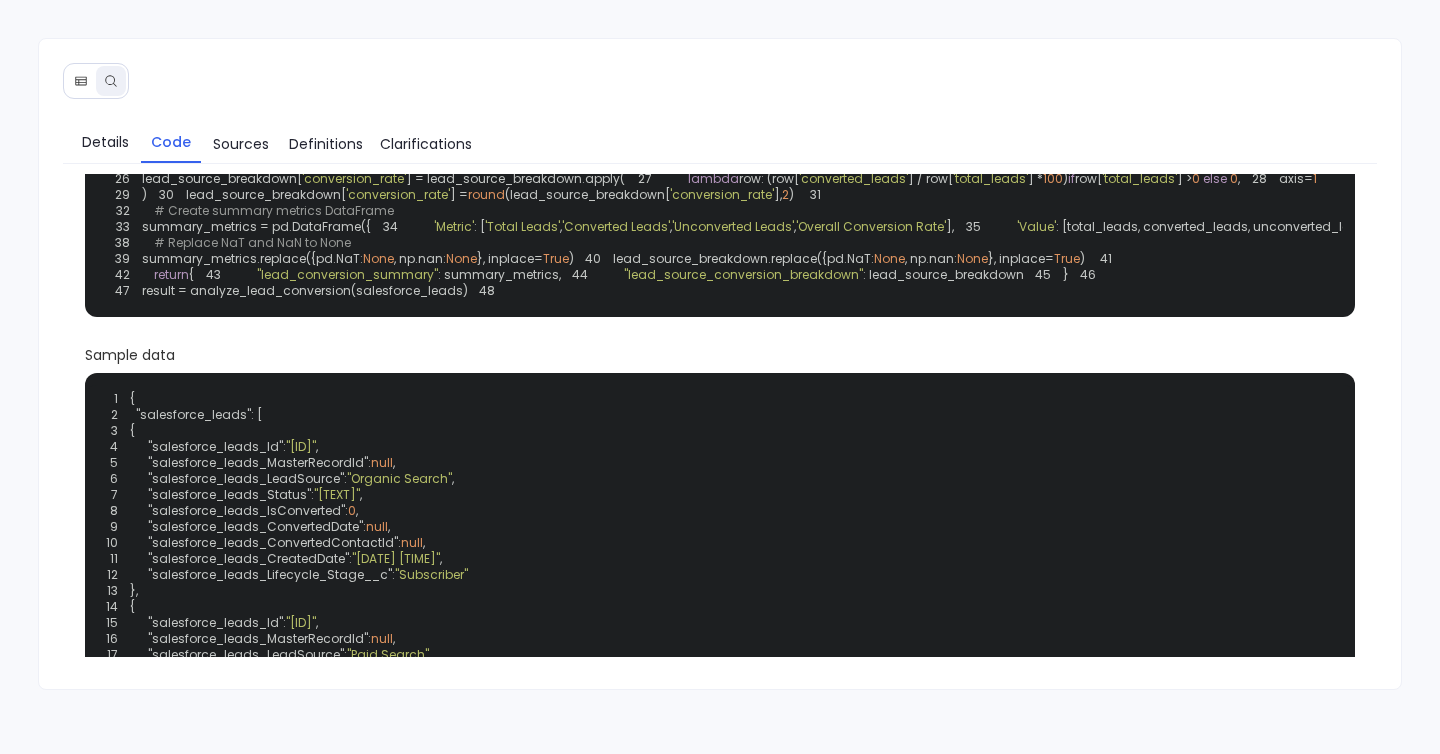 click on "1
2 def   analyze_lead_conversion ( salesforce_leads ):
3      import  pandas  as  pd
4      import  numpy  as  np
5
6      # Calculate Total Leads
7     total_leads =  len (salesforce_leads)
8
9      # Calculate Converted Leads
10     converted_leads = salesforce_leads[salesforce_leads[ 'salesforce_leads_IsConverted' ] ==  1 ].shape[ 0 ]
11
12      # Calculate Unconverted Leads
13     unconverted_leads = salesforce_leads[salesforce_leads[ 'salesforce_leads_IsConverted' ] ==  0 ].shape[ 0 ]
14
15      # Calculate Overall Conversion Rate
16     overall_conversion_rate = (converted_leads / total_leads *  100 )  if  total_leads >  0   else   0
17     overall_conversion_rate =  round (overall_conversion_rate,  2 )
18
19      # Calculate Breakdown by Lead Source
20     lead_source_breakdown = salesforce_leads.groupby( 'salesforce_leads_LeadSource' ).agg(
21         total_leads=( 'salesforce_leads_Id' ,  'count' ),
22         converted_leads=( 'salesforce_leads_IsConverted' ,  1 )." at bounding box center (1472, 122) 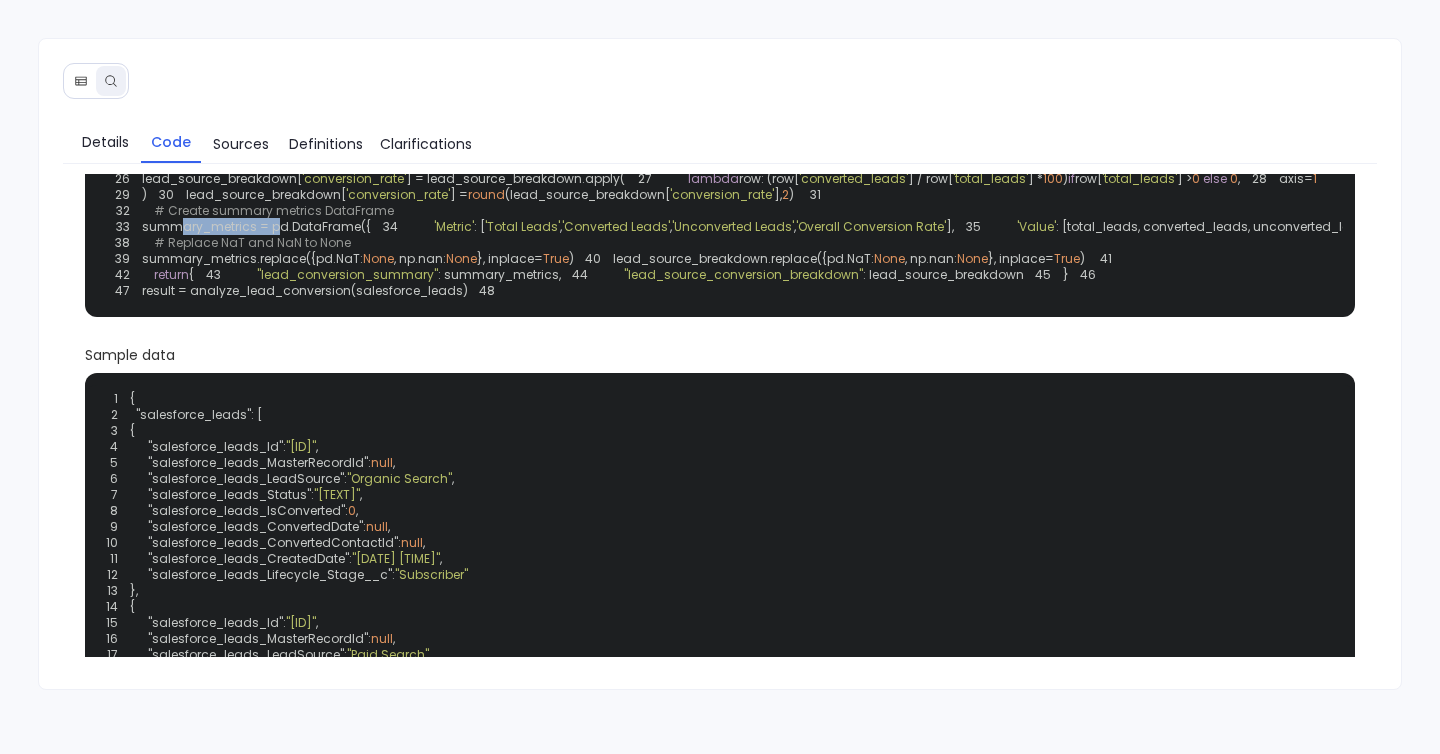 click on "1
2 def   analyze_lead_conversion ( salesforce_leads ):
3      import  pandas  as  pd
4      import  numpy  as  np
5
6      # Calculate Total Leads
7     total_leads =  len (salesforce_leads)
8
9      # Calculate Converted Leads
10     converted_leads = salesforce_leads[salesforce_leads[ 'salesforce_leads_IsConverted' ] ==  1 ].shape[ 0 ]
11
12      # Calculate Unconverted Leads
13     unconverted_leads = salesforce_leads[salesforce_leads[ 'salesforce_leads_IsConverted' ] ==  0 ].shape[ 0 ]
14
15      # Calculate Overall Conversion Rate
16     overall_conversion_rate = (converted_leads / total_leads *  100 )  if  total_leads >  0   else   0
17     overall_conversion_rate =  round (overall_conversion_rate,  2 )
18
19      # Calculate Breakdown by Lead Source
20     lead_source_breakdown = salesforce_leads.groupby( 'salesforce_leads_LeadSource' ).agg(
21         total_leads=( 'salesforce_leads_Id' ,  'count' ),
22         converted_leads=( 'salesforce_leads_IsConverted' ,  1 )." at bounding box center [1472, 122] 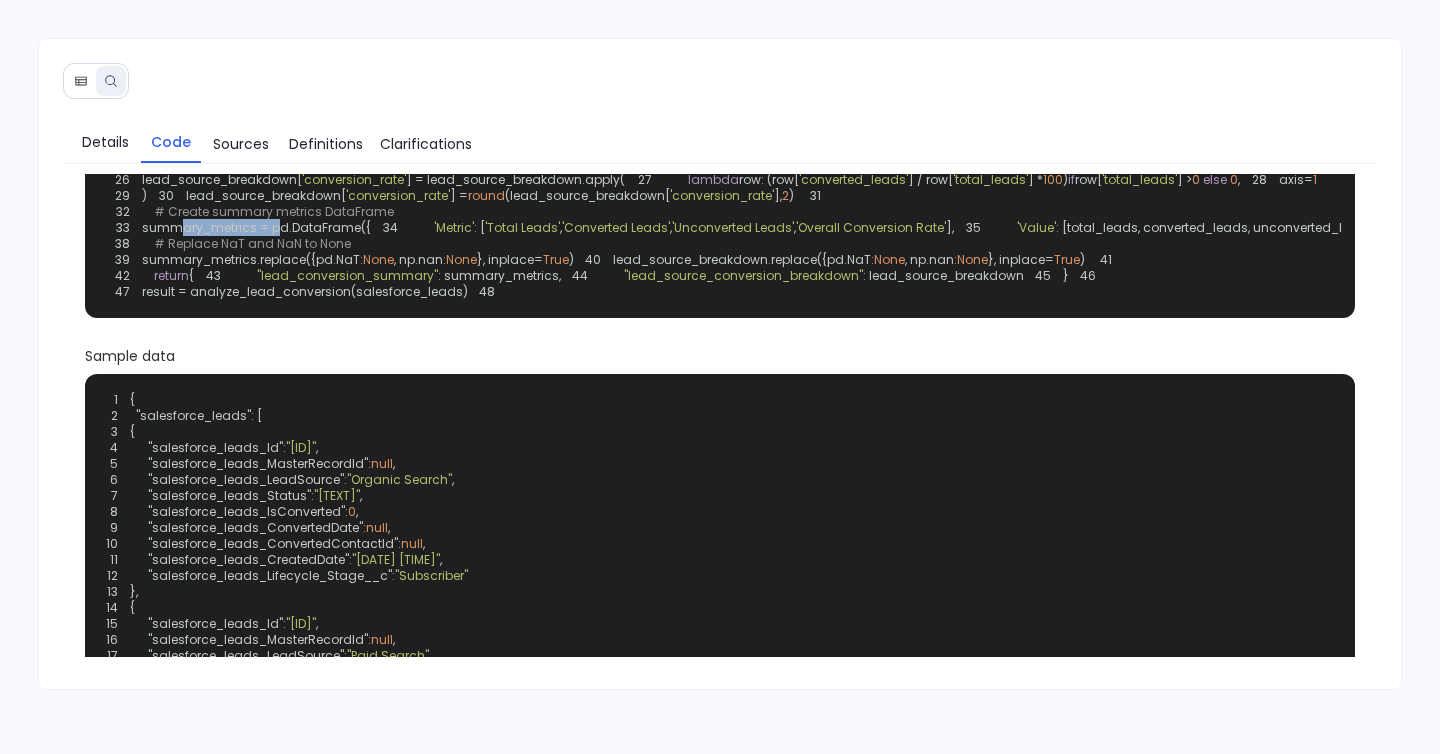scroll, scrollTop: 279, scrollLeft: 0, axis: vertical 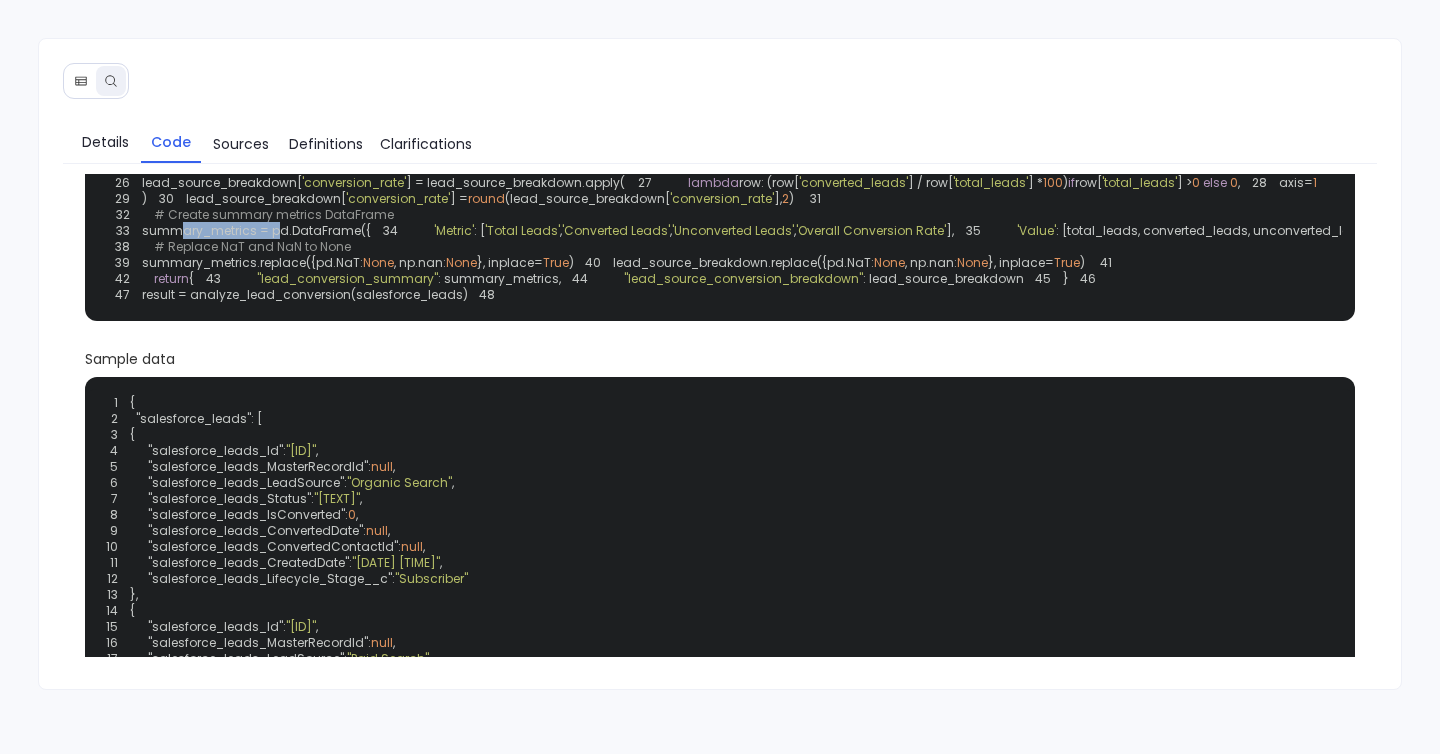 click 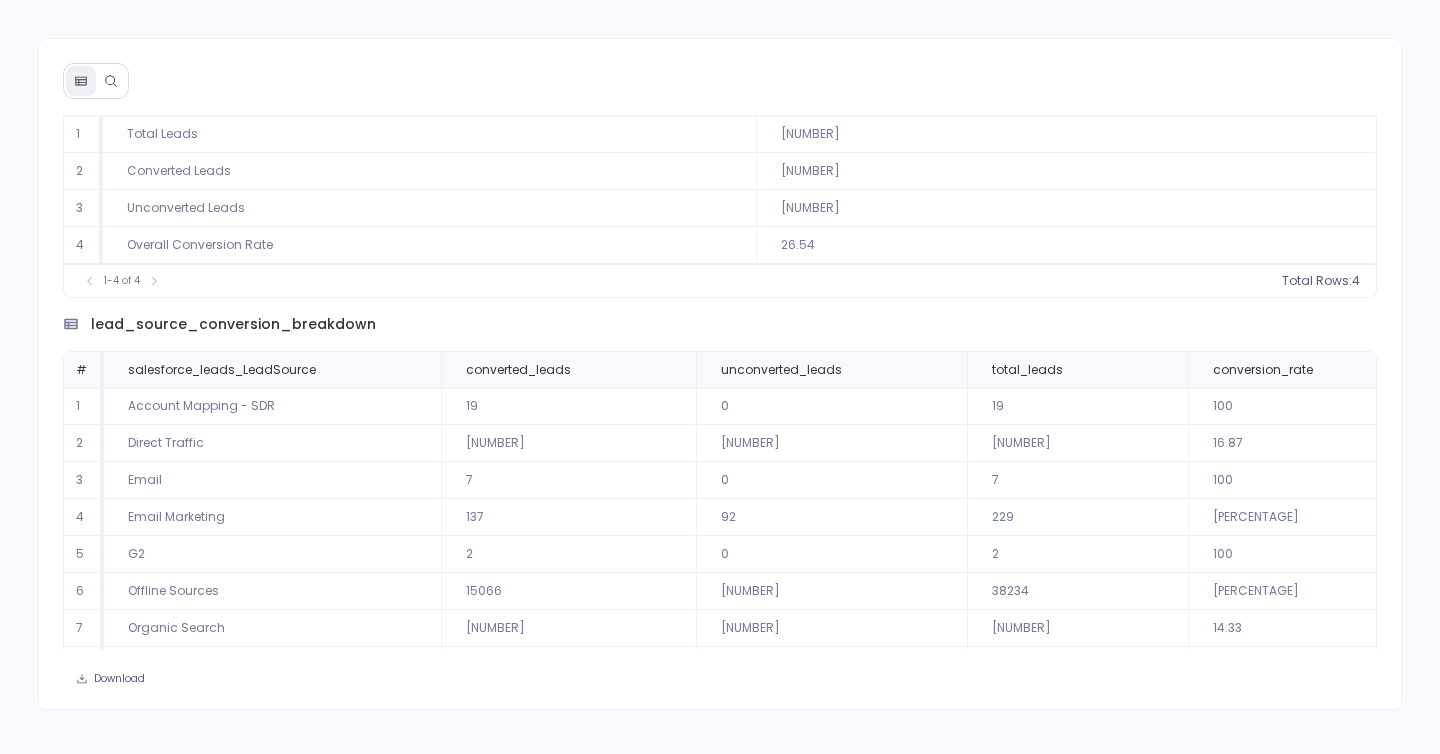 scroll, scrollTop: 93, scrollLeft: 0, axis: vertical 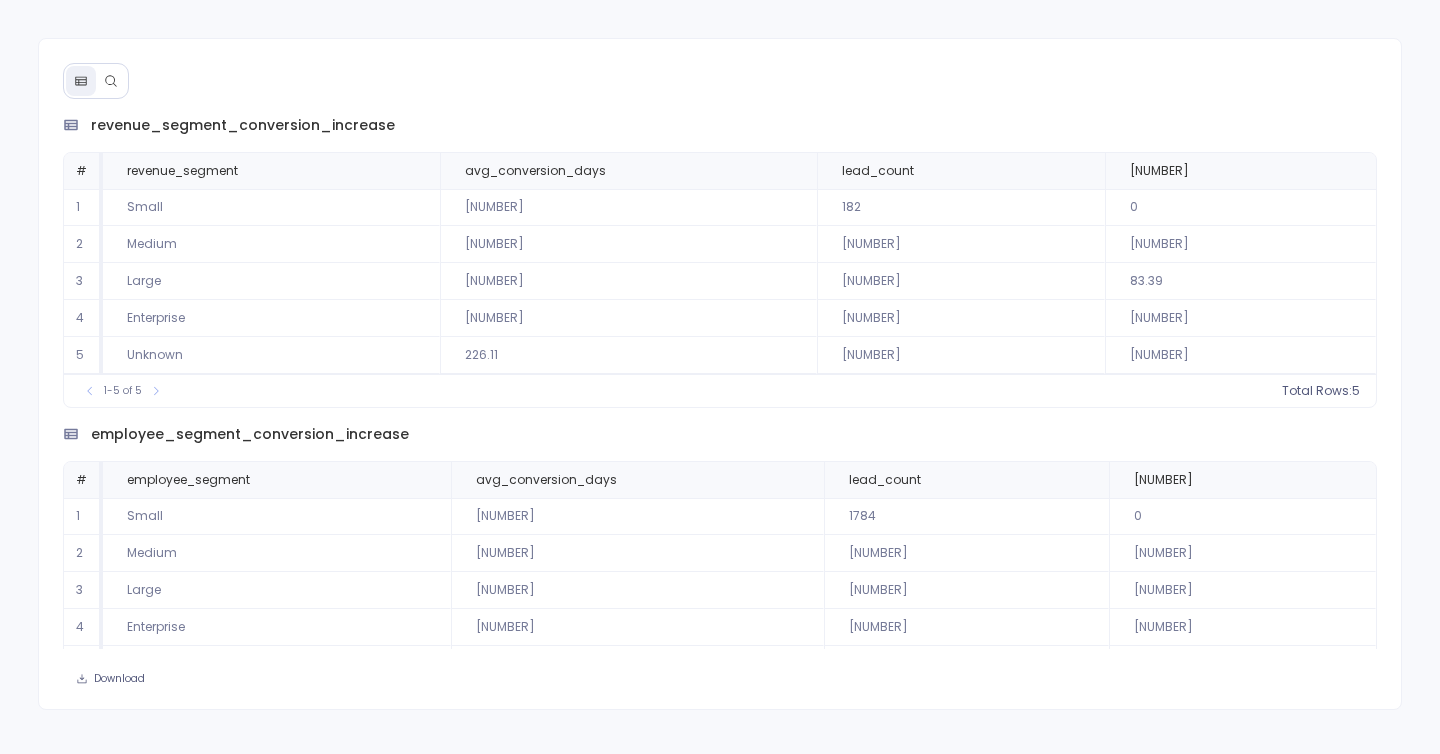 click at bounding box center [111, 81] 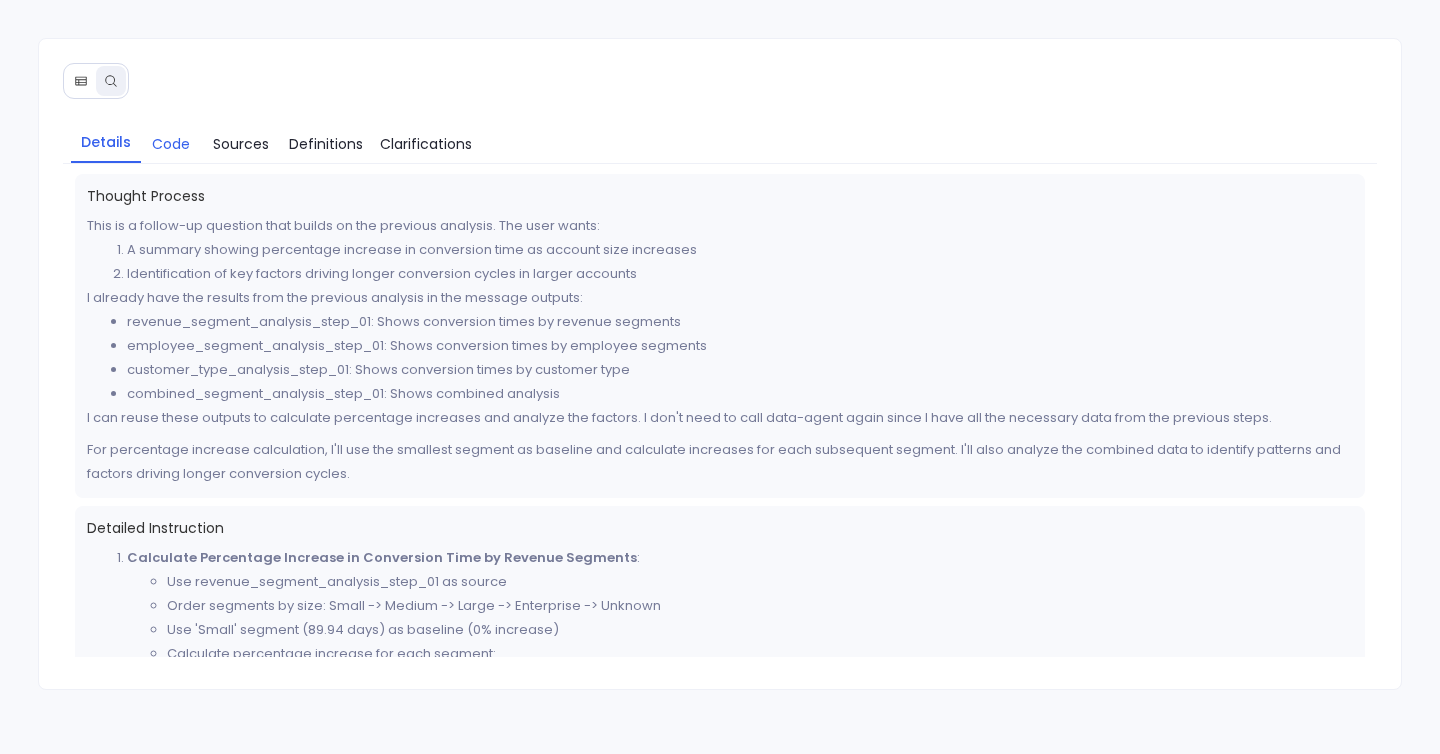 click on "Code" at bounding box center [171, 144] 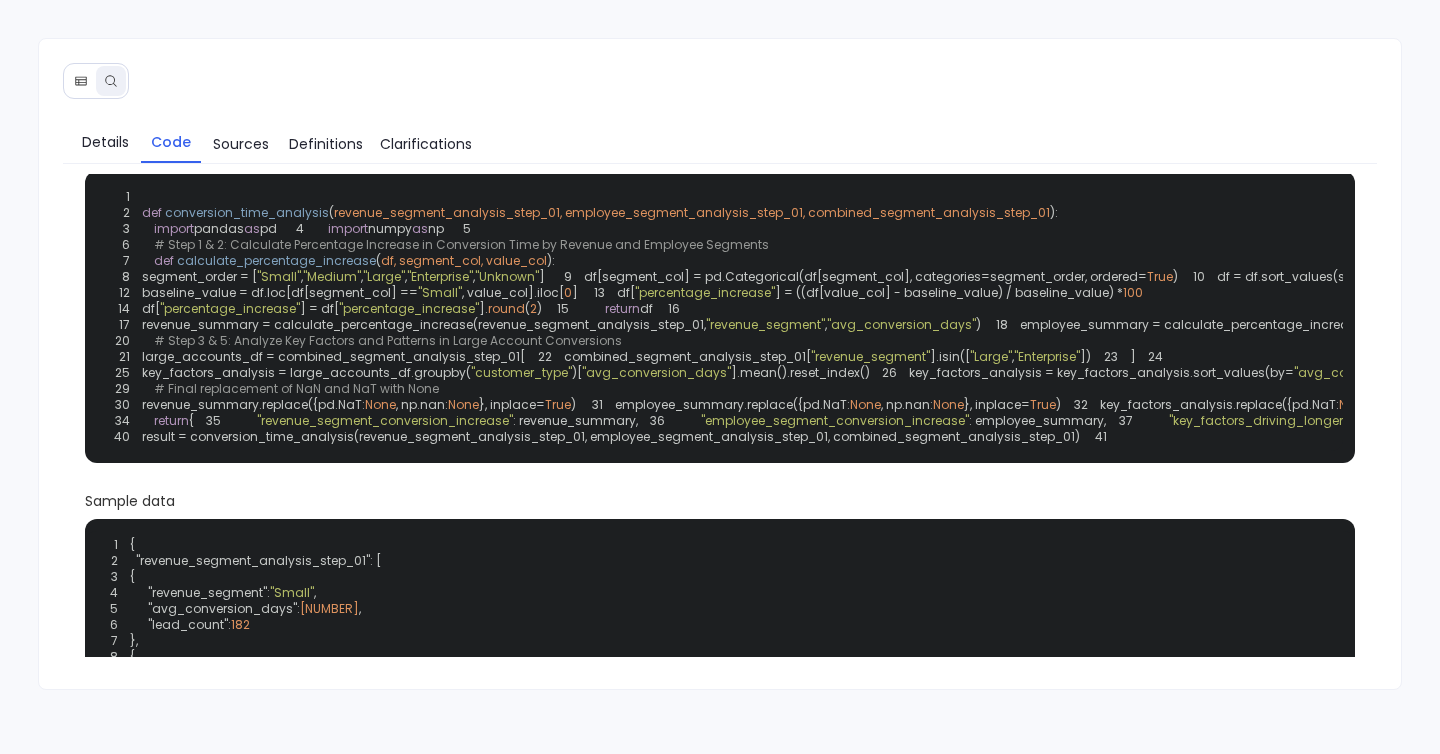 scroll, scrollTop: 33, scrollLeft: 0, axis: vertical 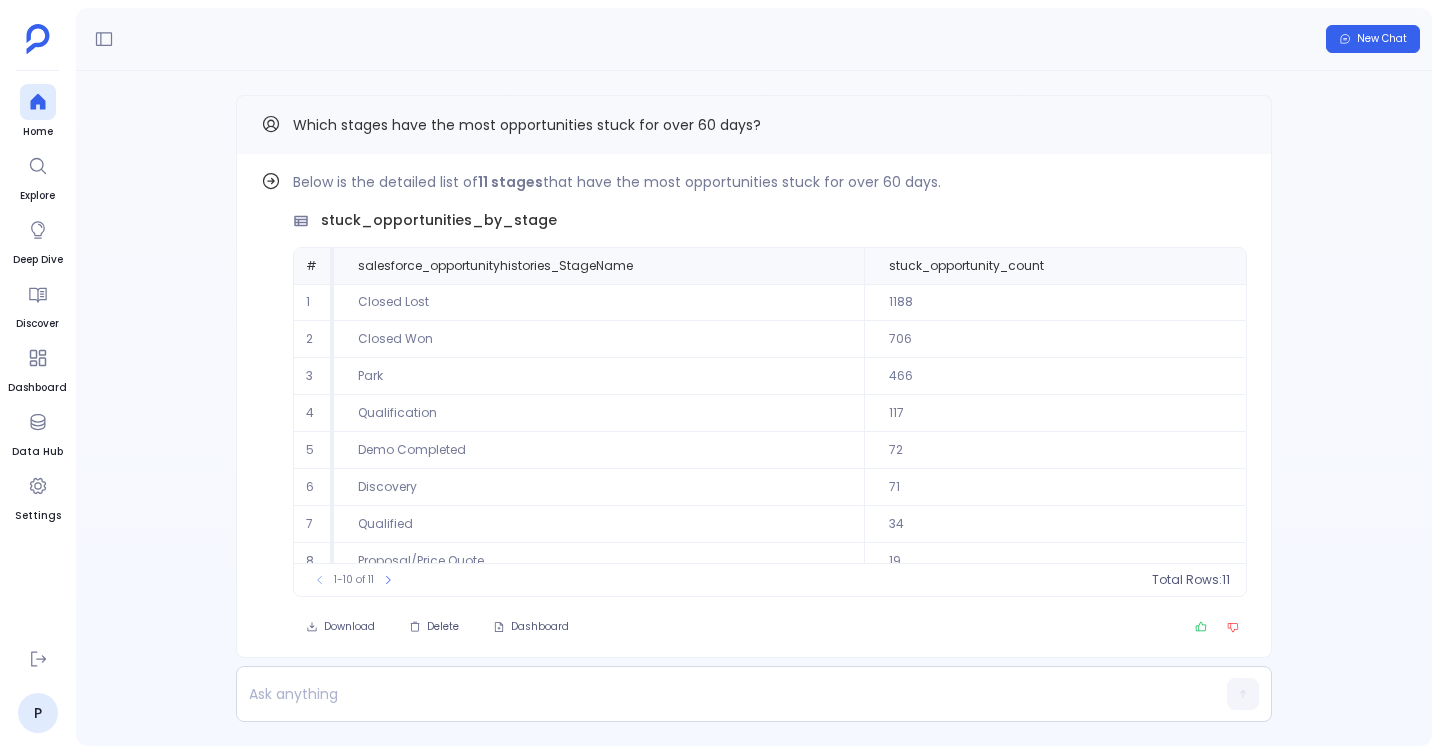 click on "Find out how Below is the detailed list of  11 stages  that have the most opportunities stuck for over 60 days. stuck_opportunities_by_stage # salesforce_opportunityhistories_StageName stuck_opportunity_count 1 Closed Lost 1188 2 Closed Won 706 3 Park 466 4 Qualification 117 5 Demo Completed 72 6 Discovery 71 7 Qualified 34 8 Proposal/Price Quote 19 9 Co-Creation / POC 7 10 Negotiation/Review 3
To pick up a draggable item, press the space bar.
While dragging, use the arrow keys to move the item.
Press space again to drop the item in its new position, or press escape to cancel.
1-10 of 11 Total Rows:  11 Download Delete Dashboard Which stages have the most opportunities stuck for over 60 days?" at bounding box center [754, 408] 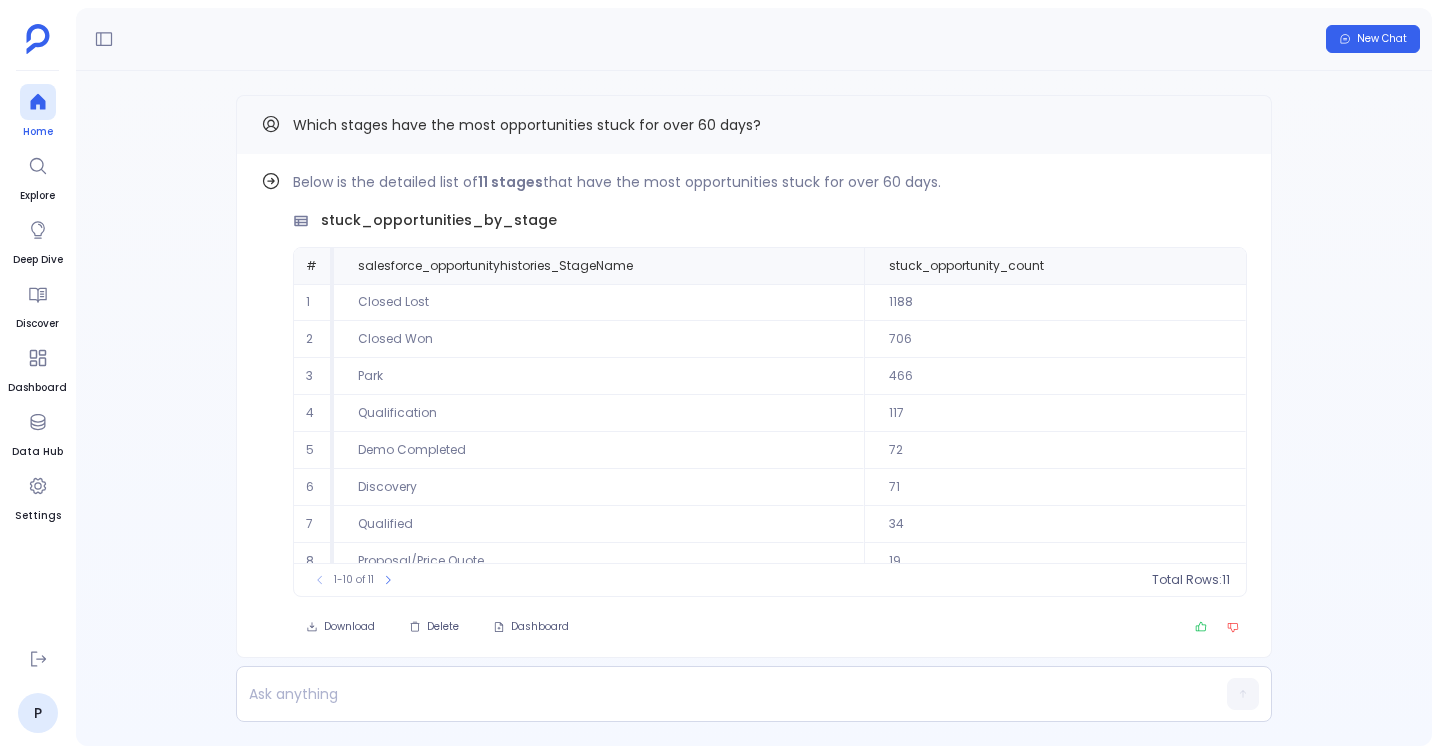 click on "Home" at bounding box center (38, 132) 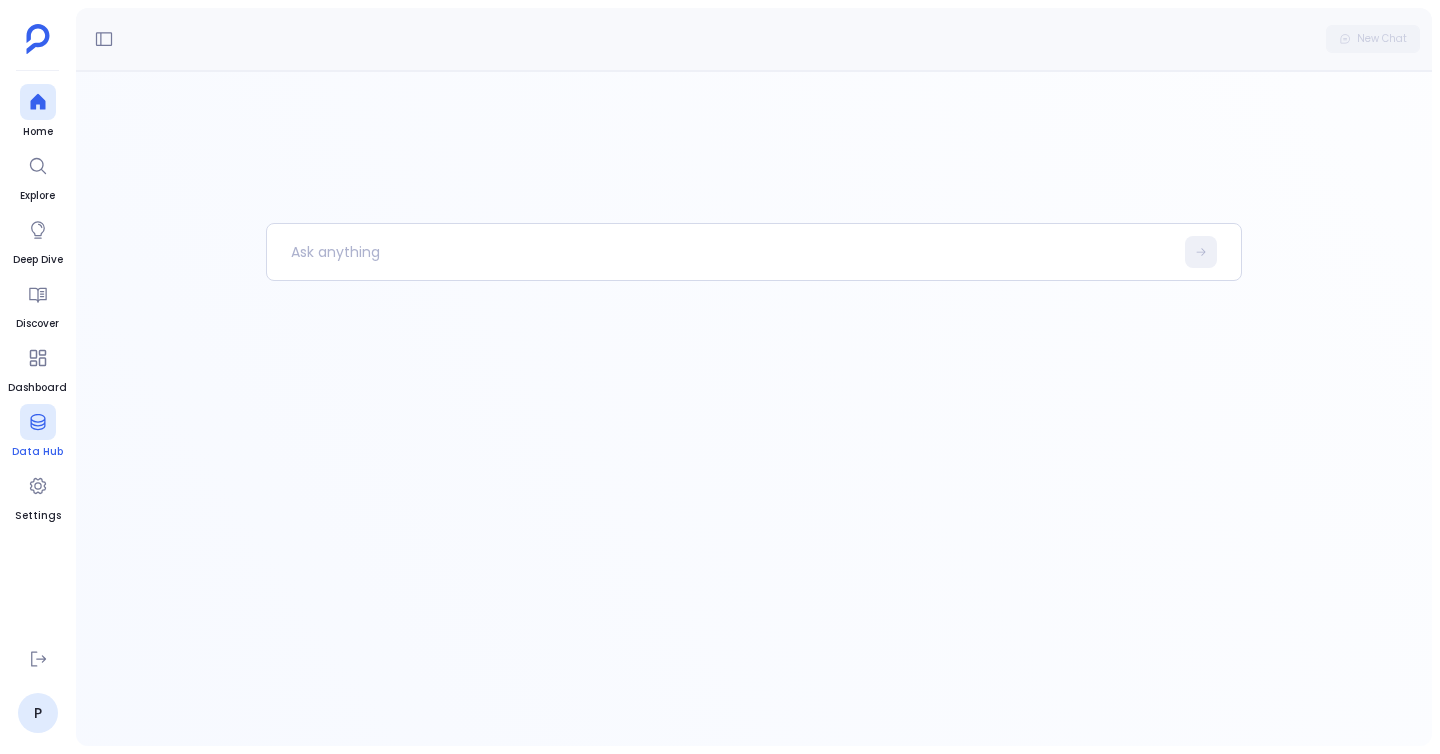 click on "Data Hub" at bounding box center [37, 432] 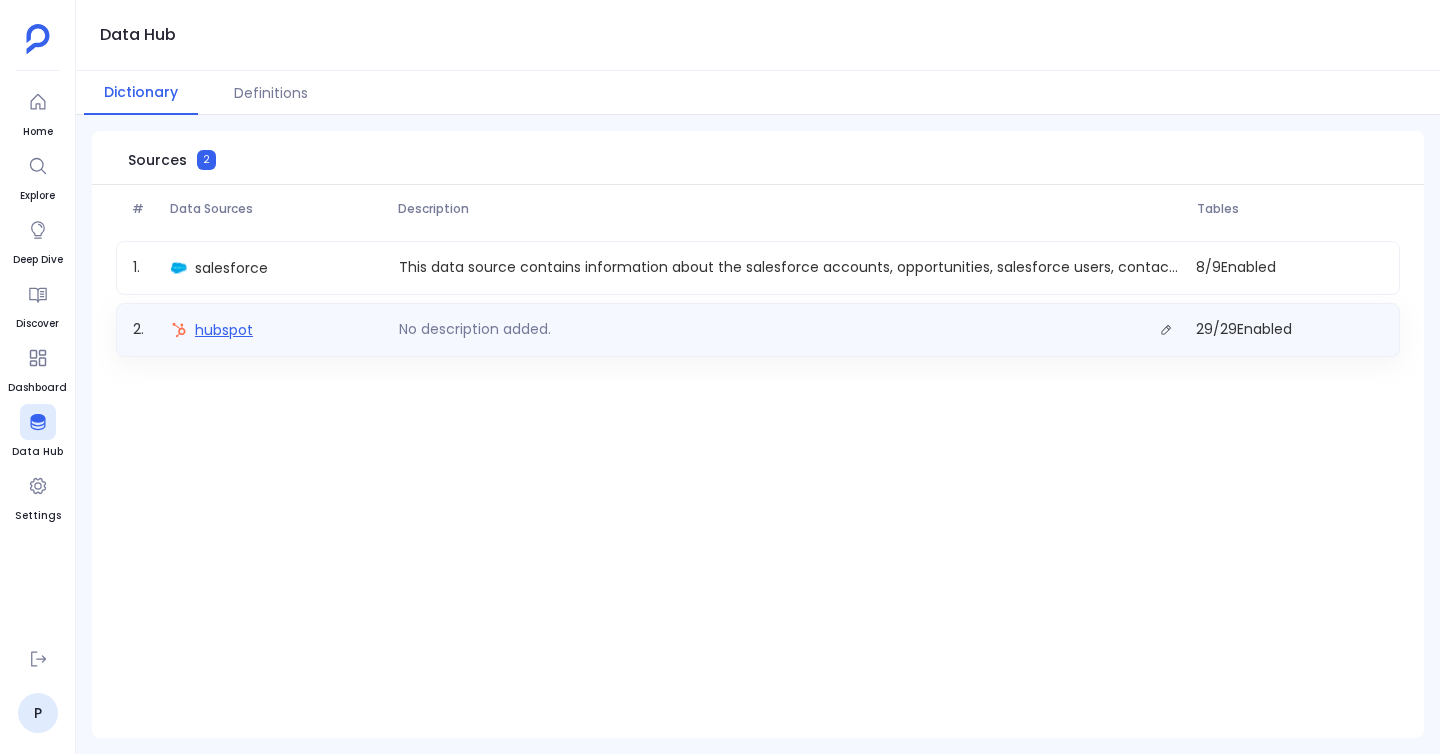 click on "hubspot" at bounding box center (224, 330) 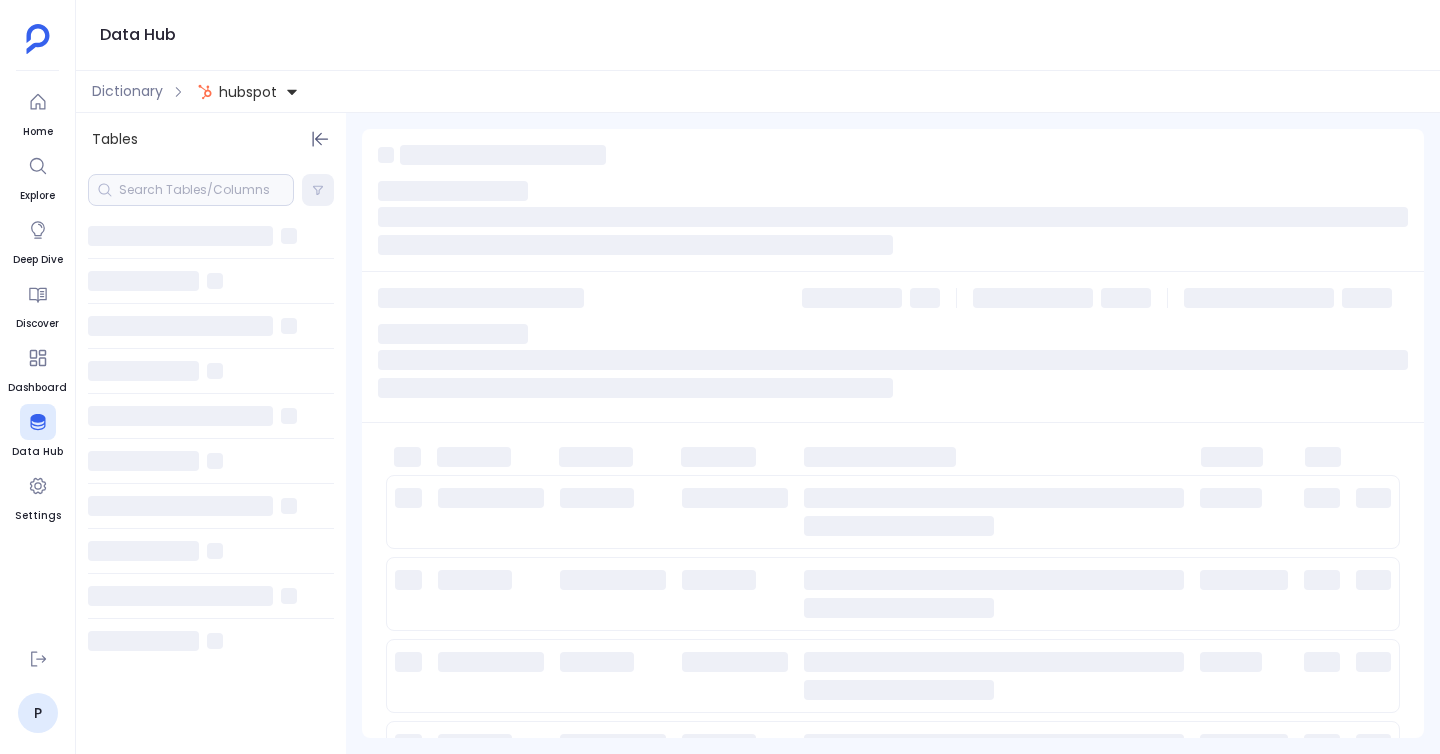 click at bounding box center (191, 190) 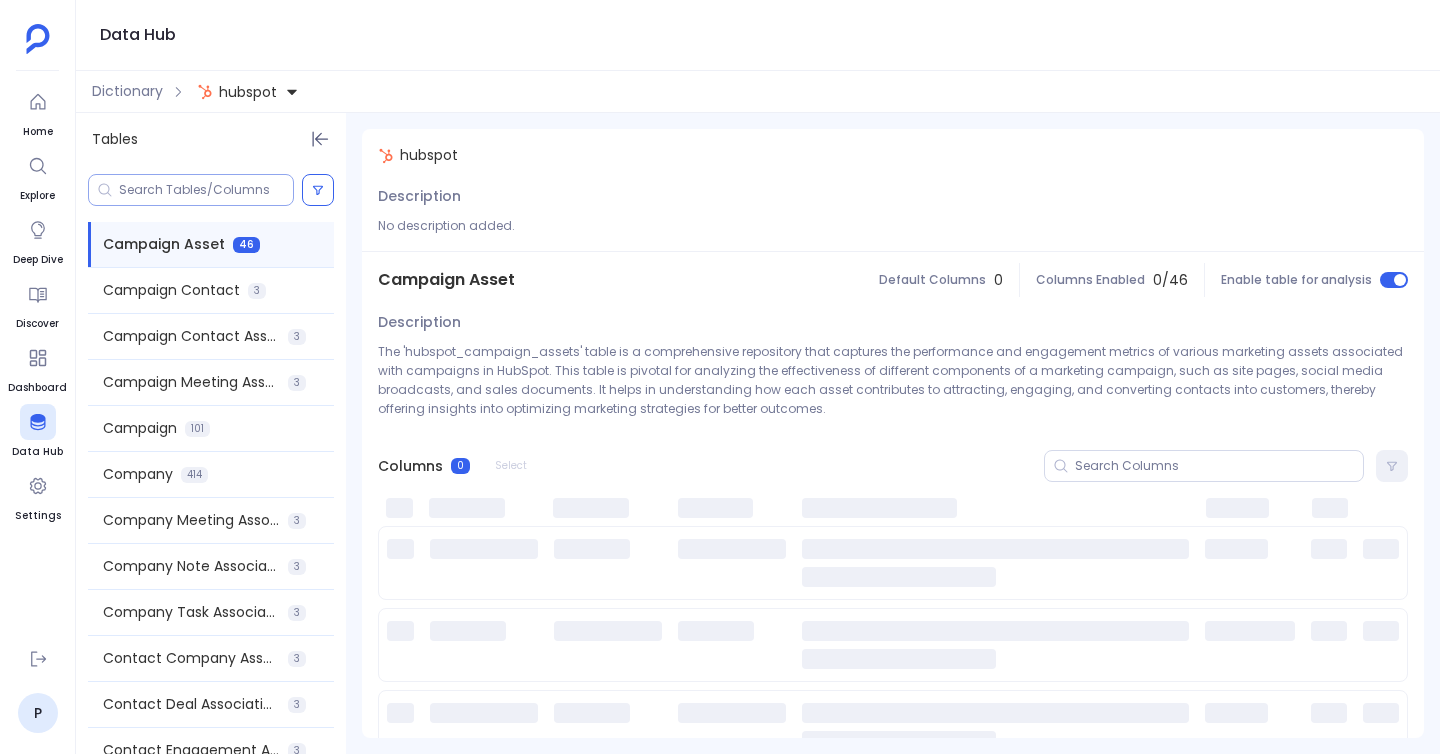 click at bounding box center [206, 190] 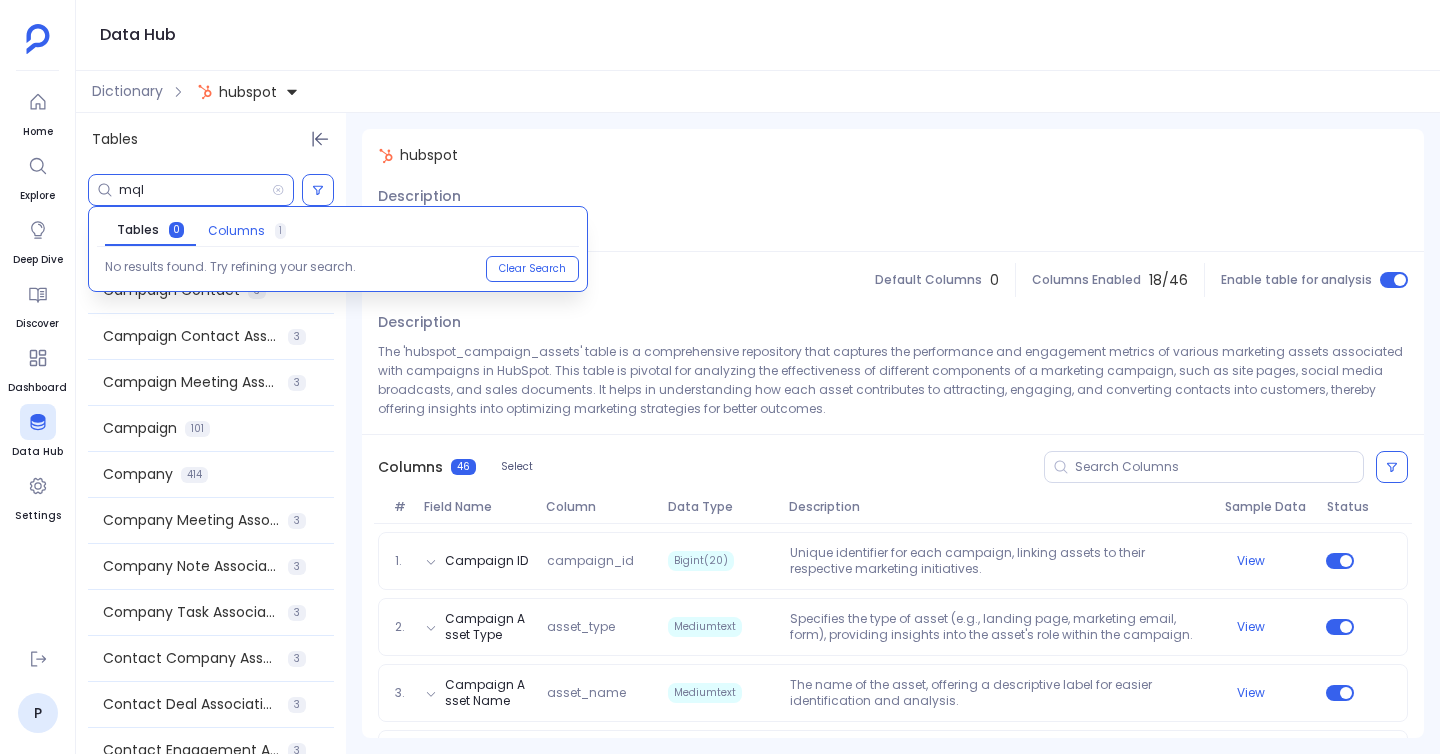 type on "mql" 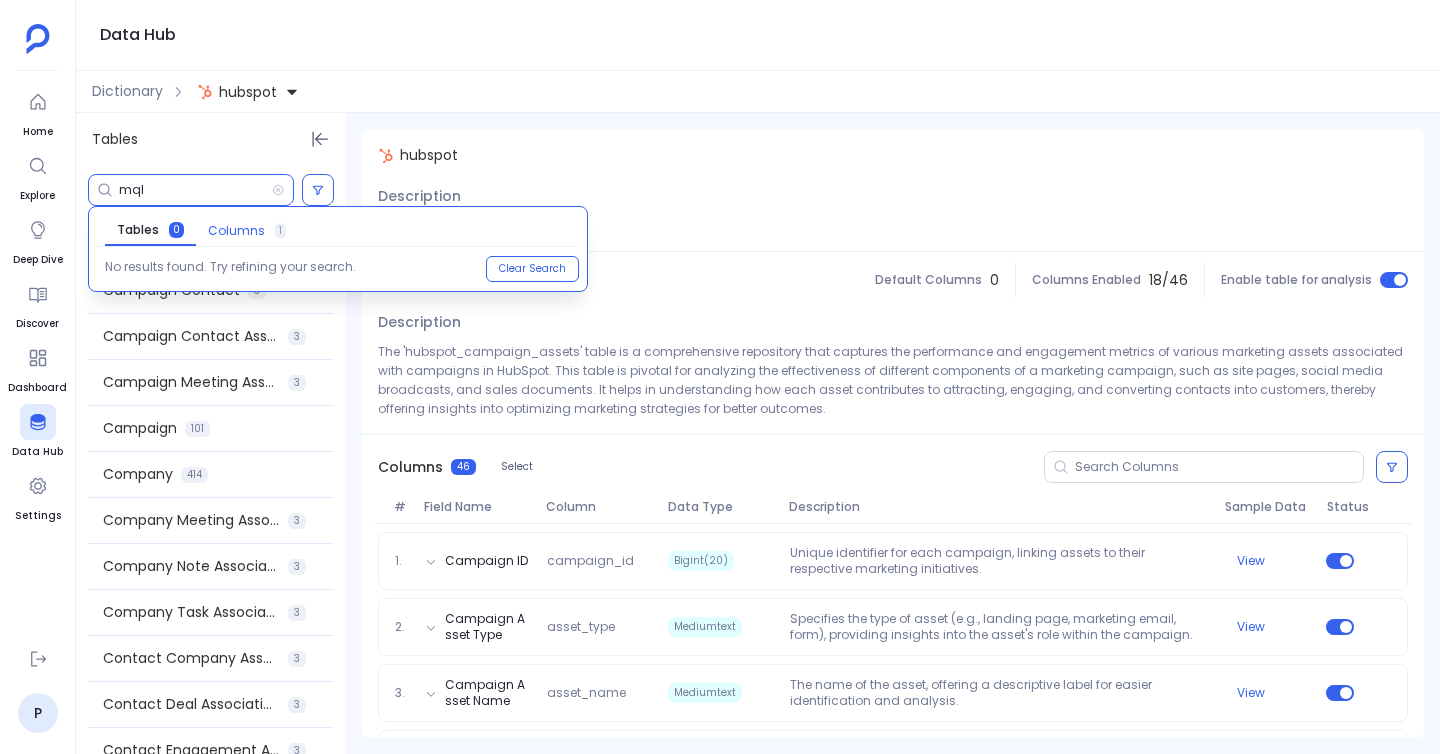 click on "1" at bounding box center [280, 231] 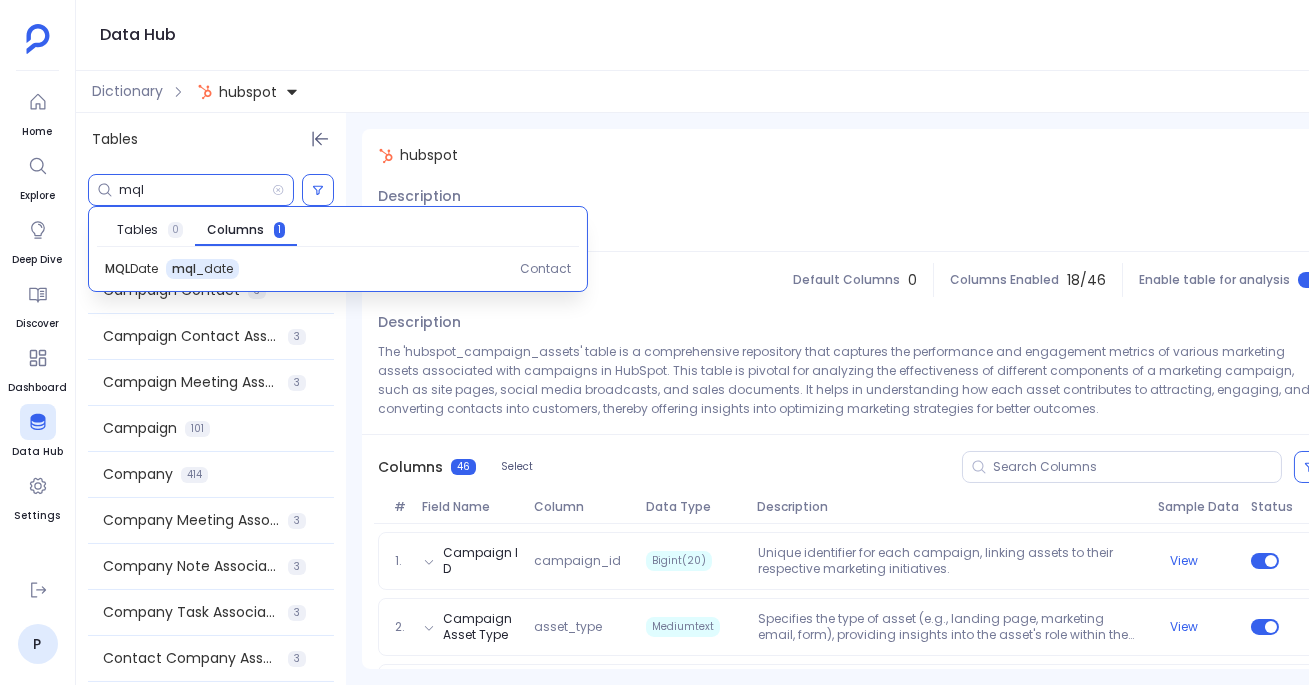 click on "Tables" at bounding box center [211, 139] 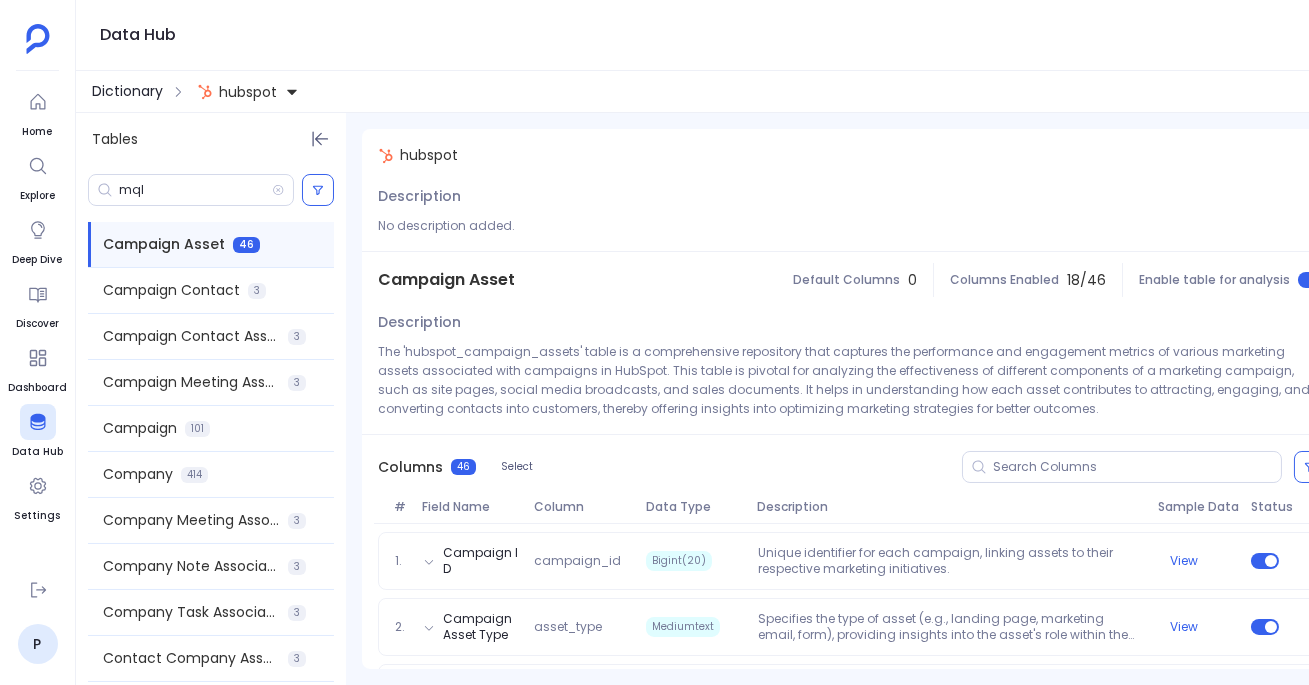 click on "Dictionary" at bounding box center [127, 91] 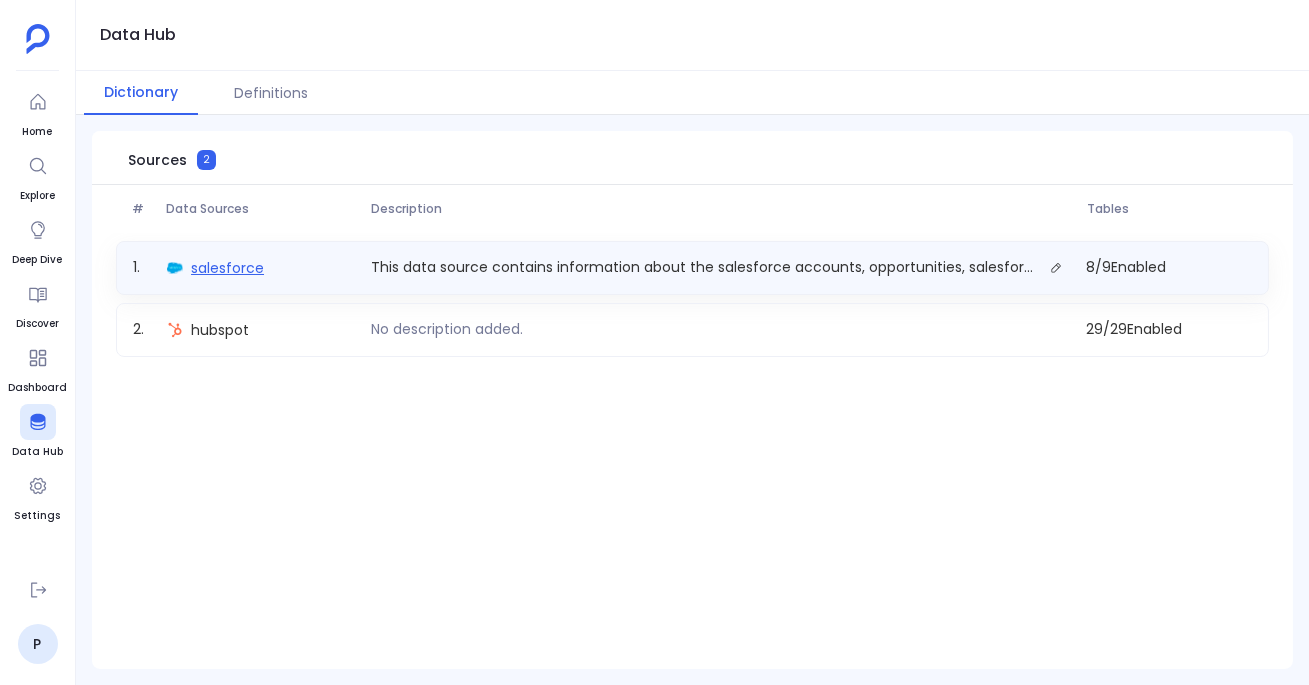click on "salesforce" at bounding box center (227, 268) 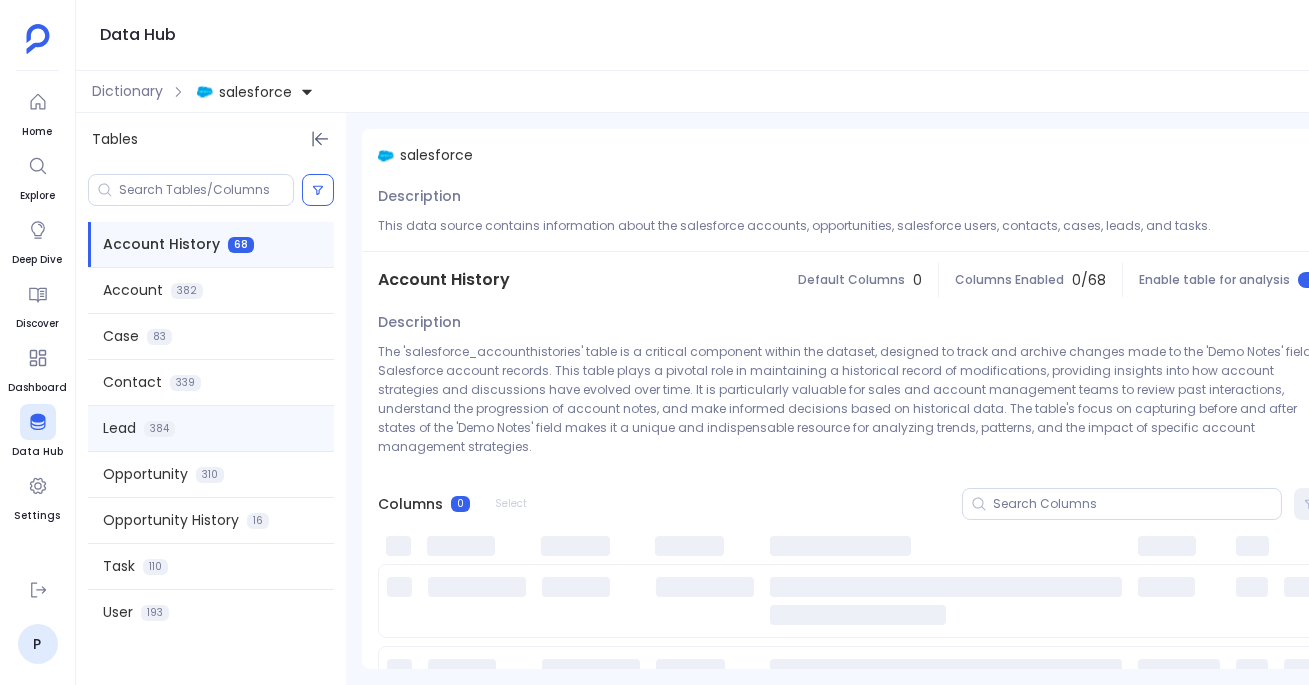 click on "Lead" at bounding box center (119, 428) 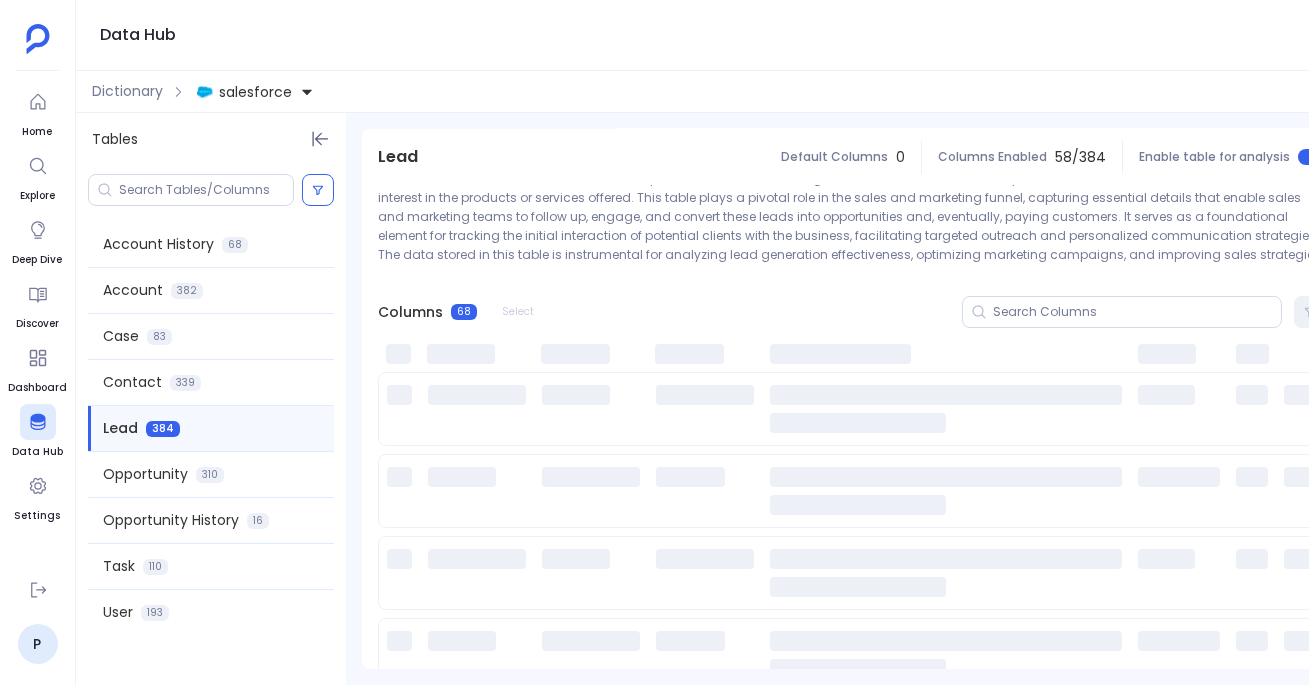 scroll, scrollTop: 223, scrollLeft: 0, axis: vertical 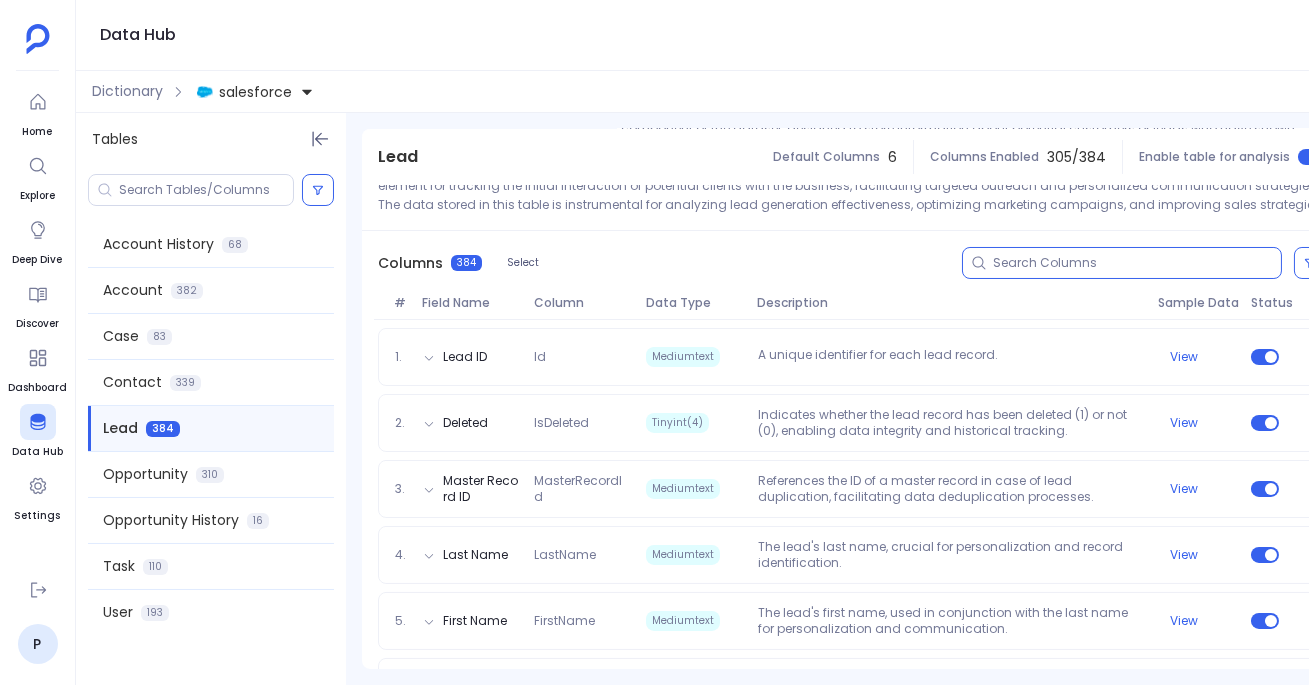 click at bounding box center (1137, 263) 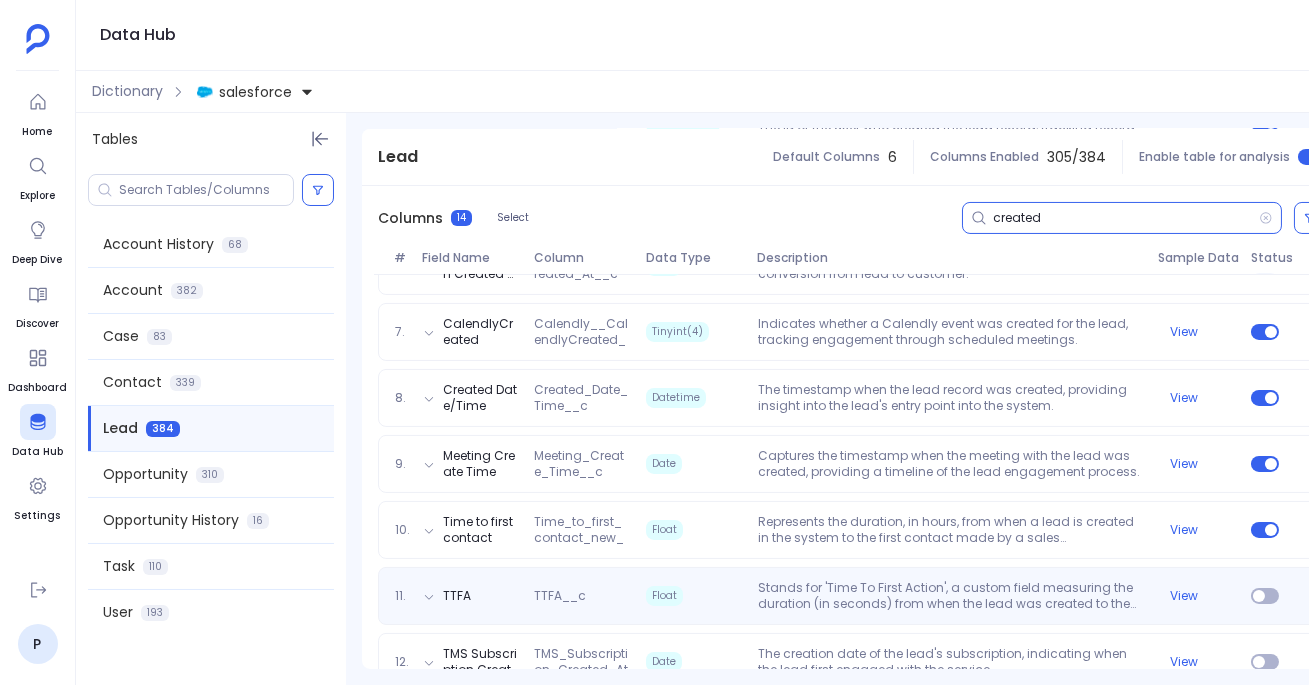 scroll, scrollTop: 638, scrollLeft: 0, axis: vertical 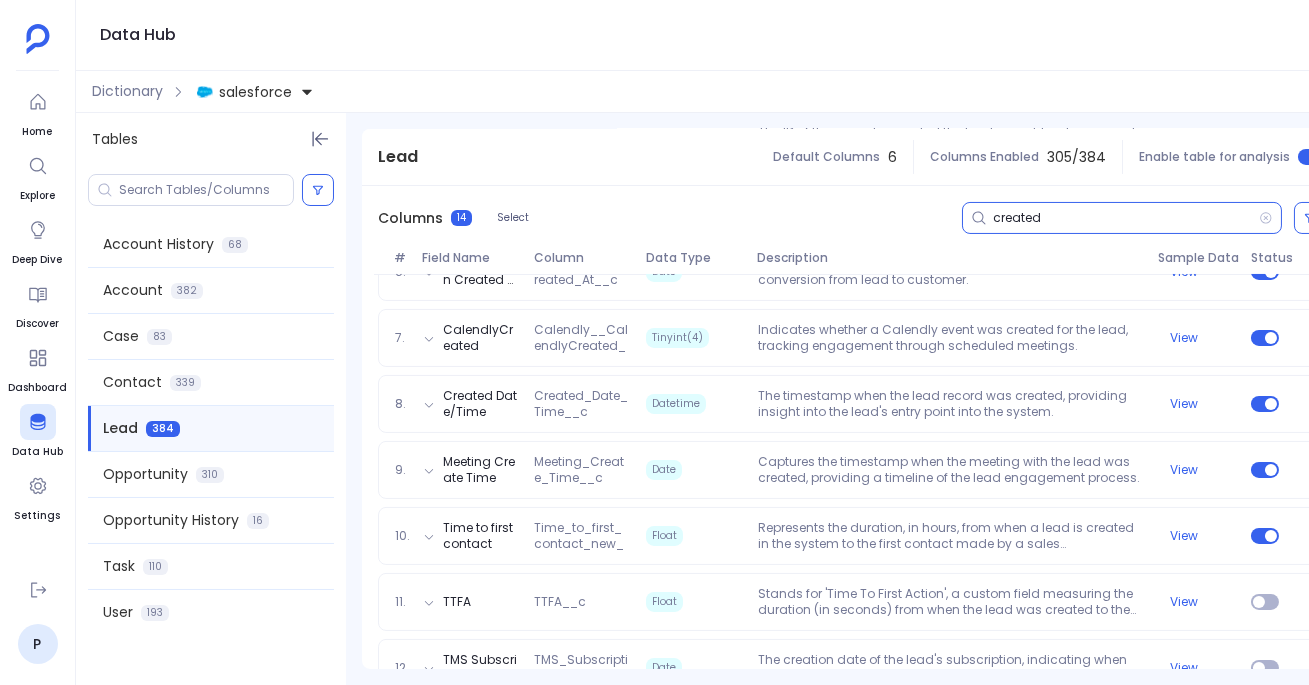 type on "created" 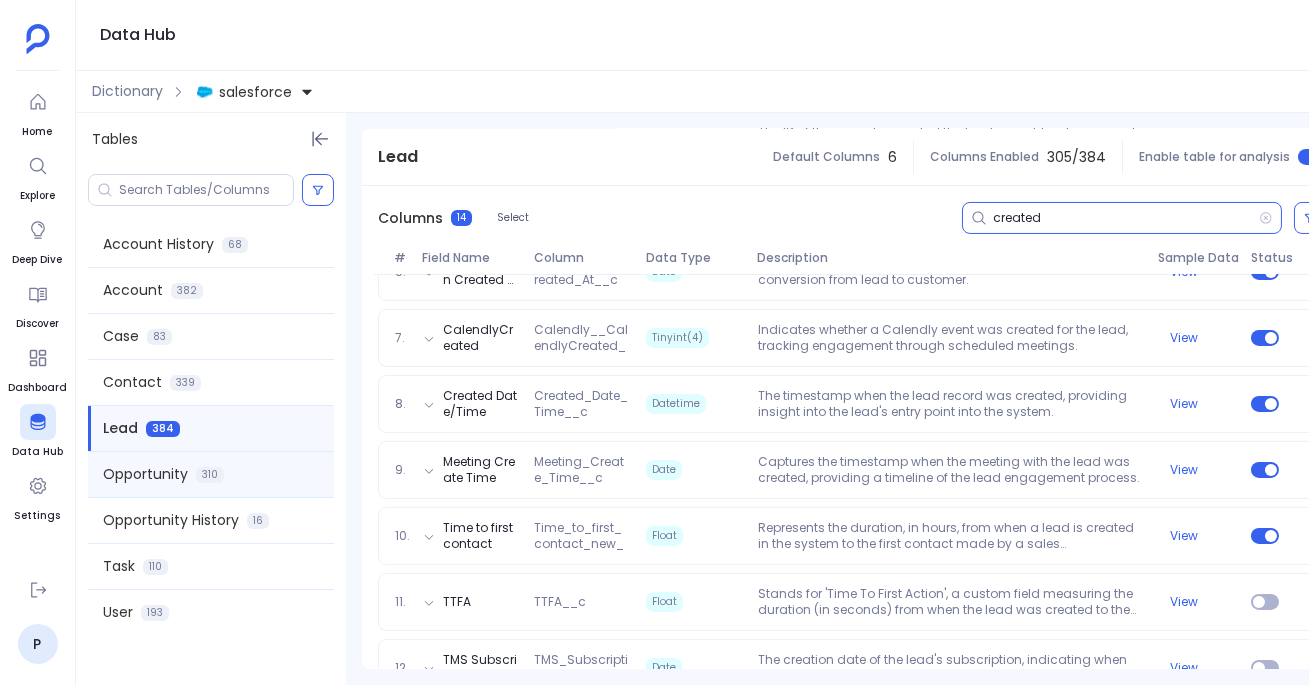 click on "Opportunity" at bounding box center (145, 474) 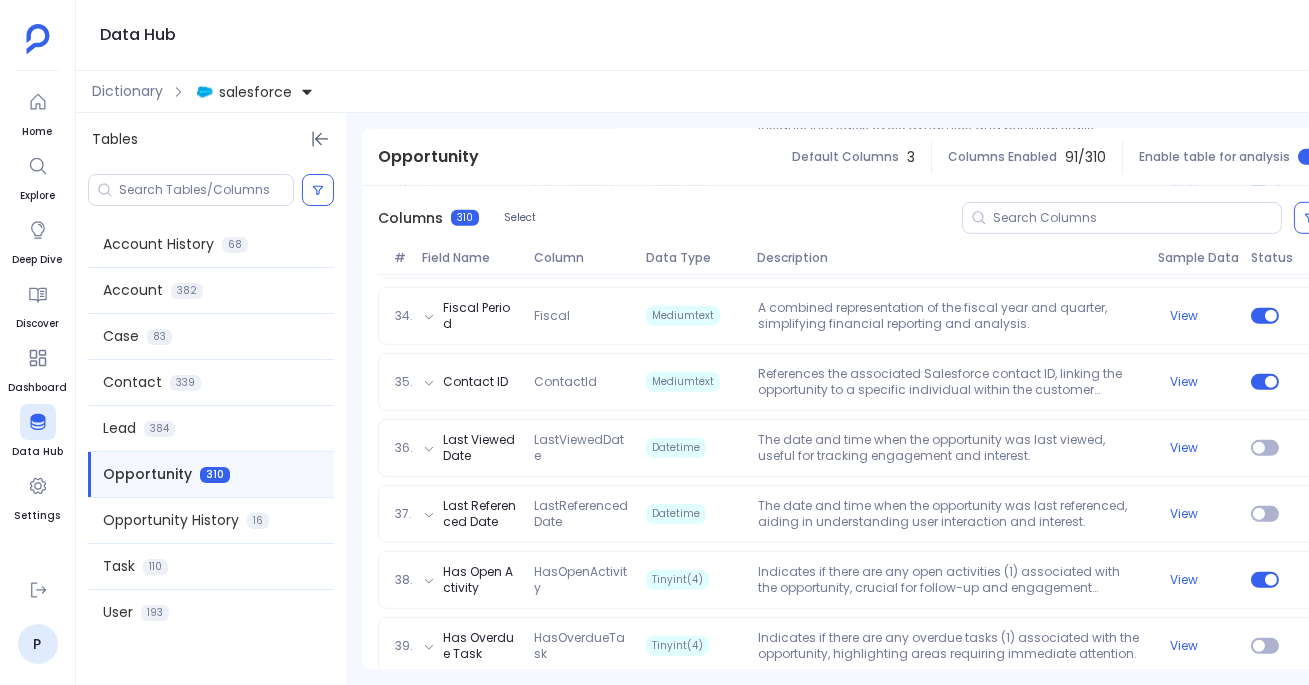 scroll, scrollTop: 2790, scrollLeft: 0, axis: vertical 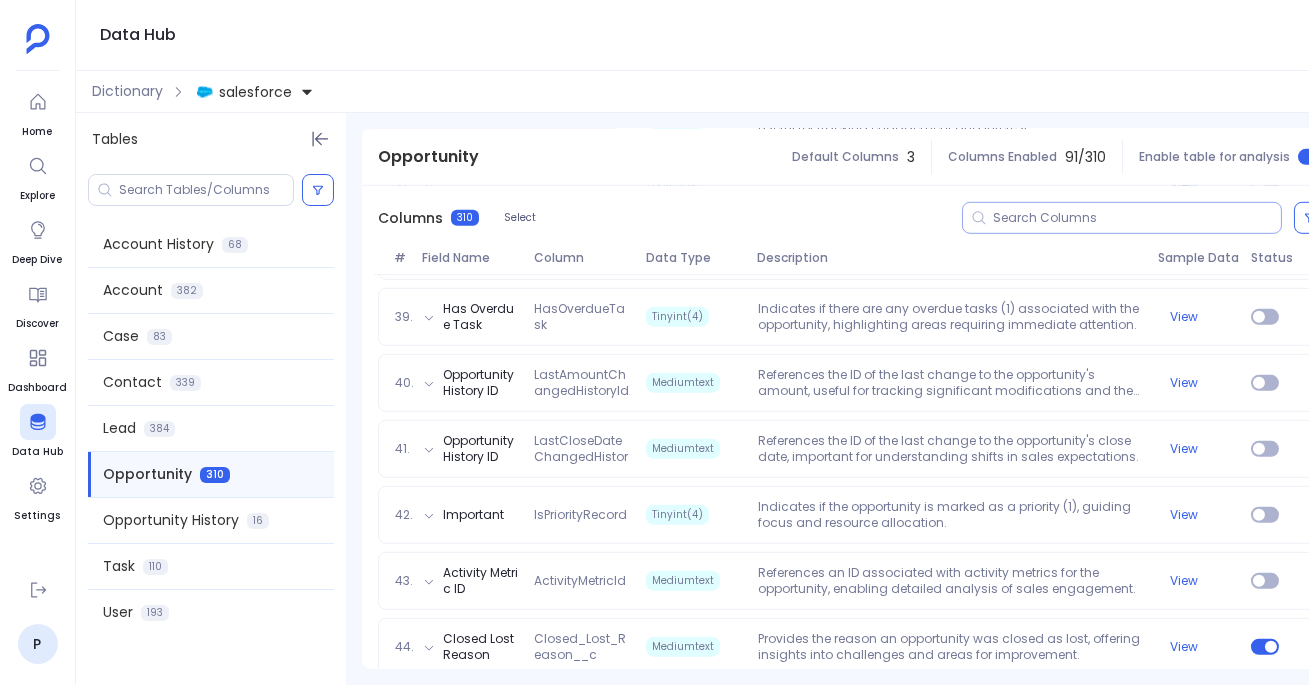 click at bounding box center [1137, 218] 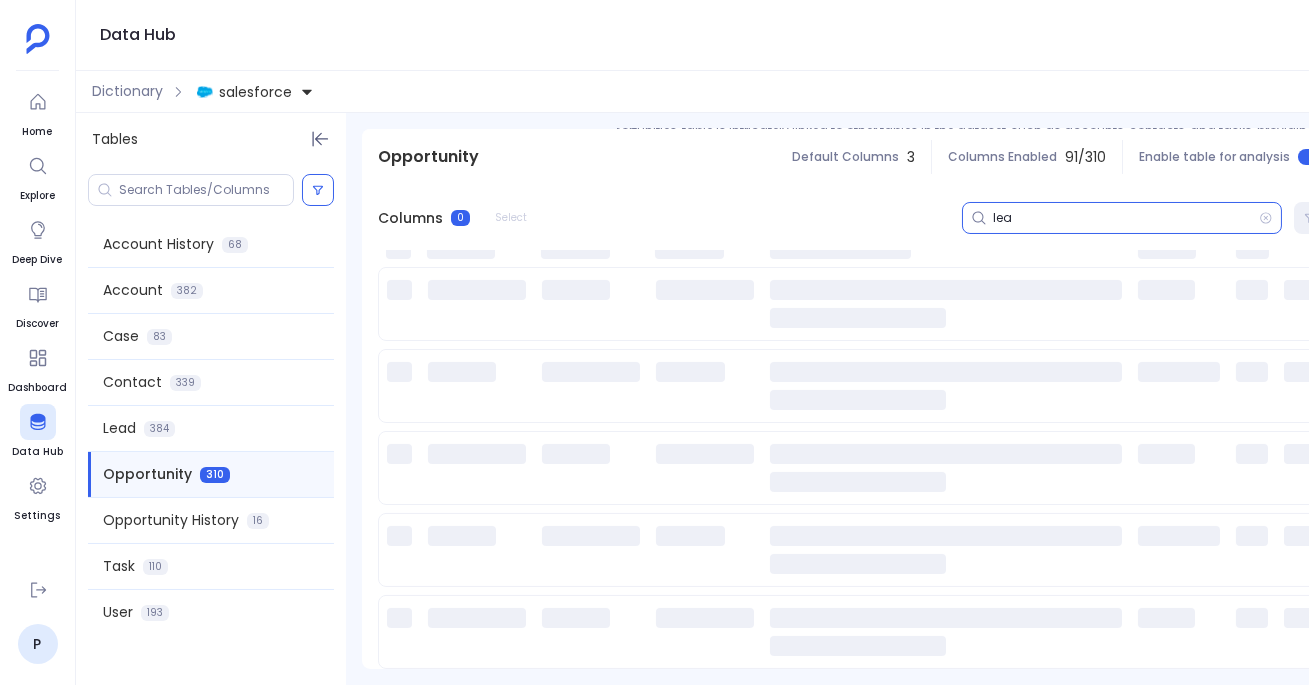 scroll, scrollTop: 295, scrollLeft: 0, axis: vertical 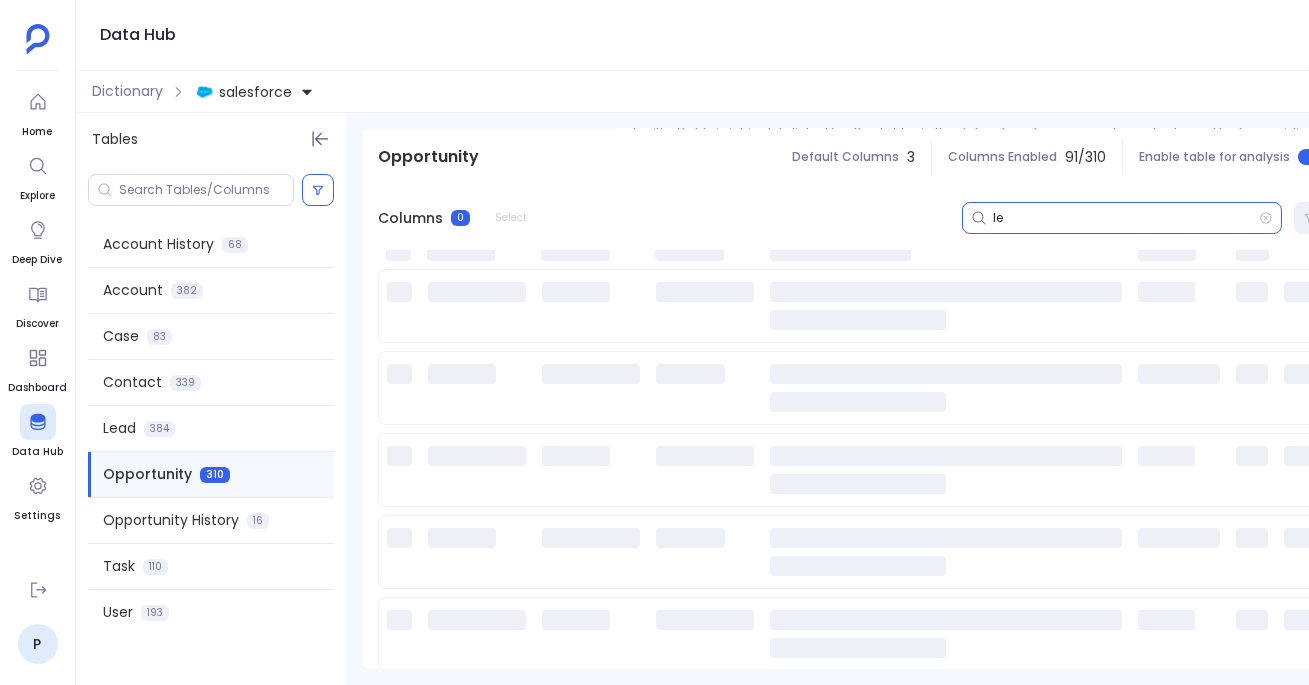 type on "l" 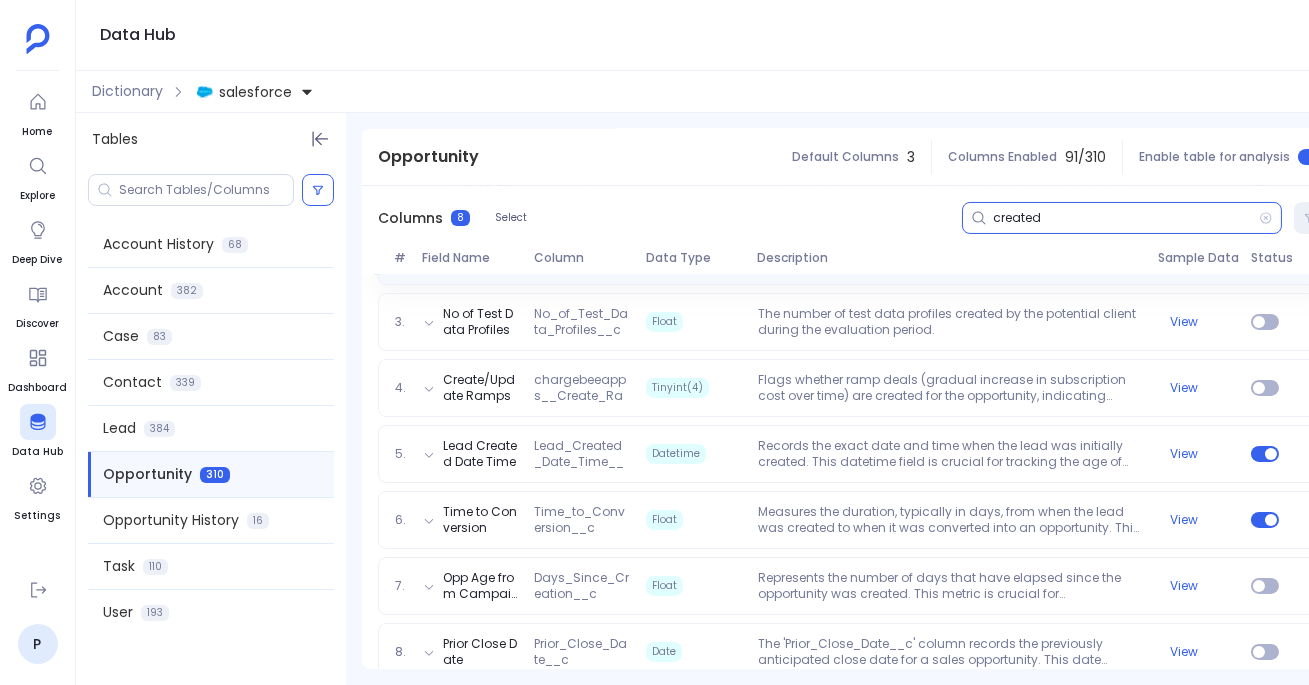 scroll, scrollTop: 436, scrollLeft: 0, axis: vertical 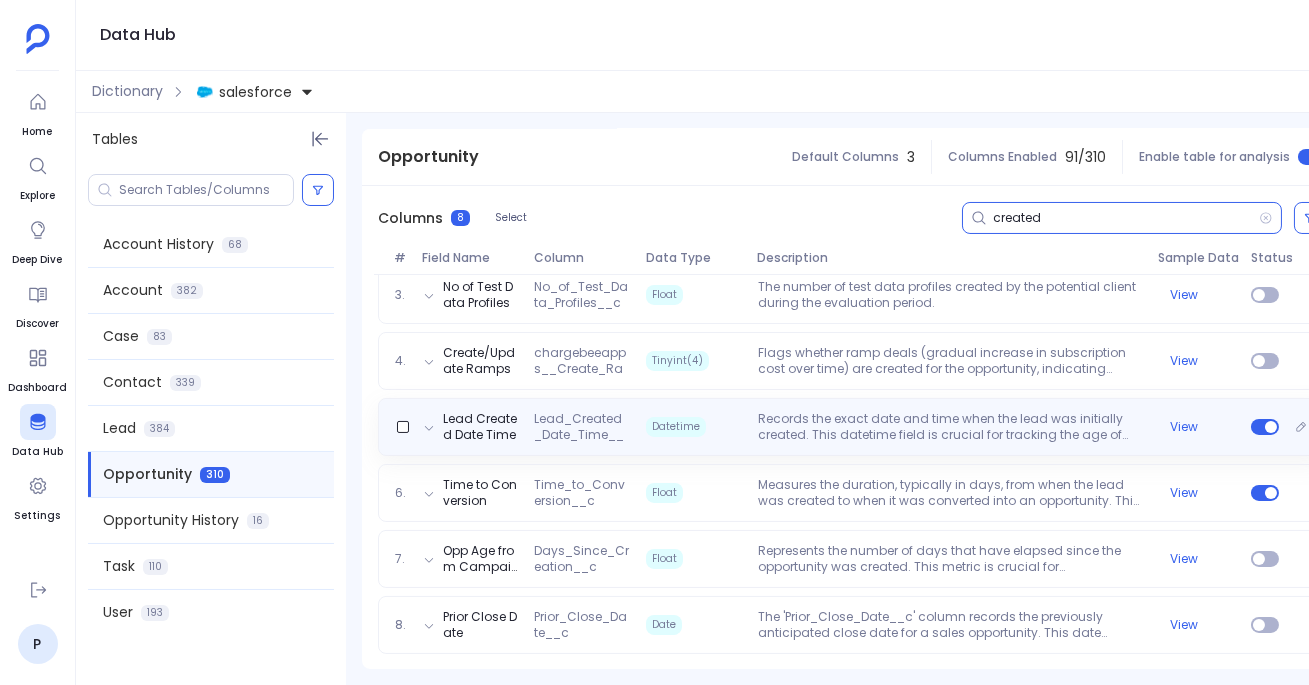 type on "created" 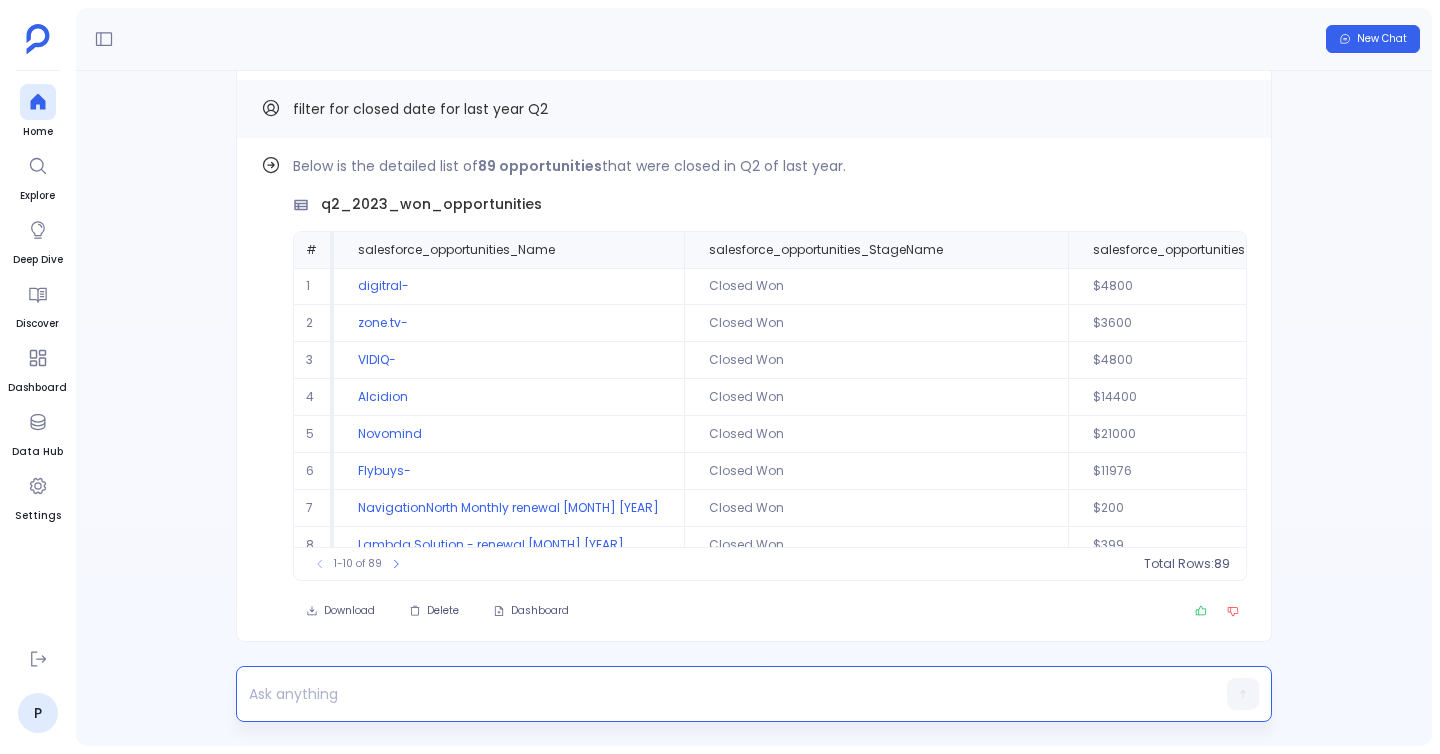 scroll, scrollTop: 0, scrollLeft: 0, axis: both 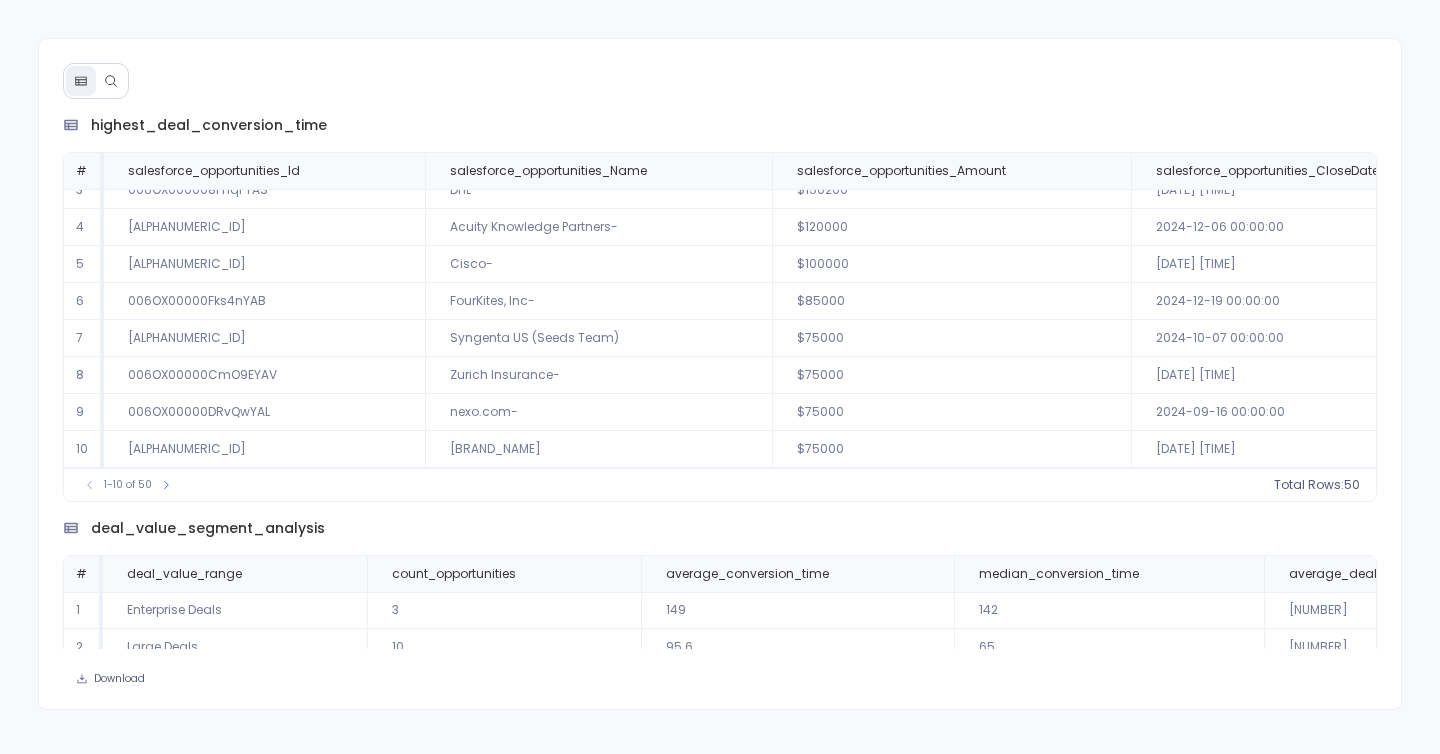 click at bounding box center (111, 81) 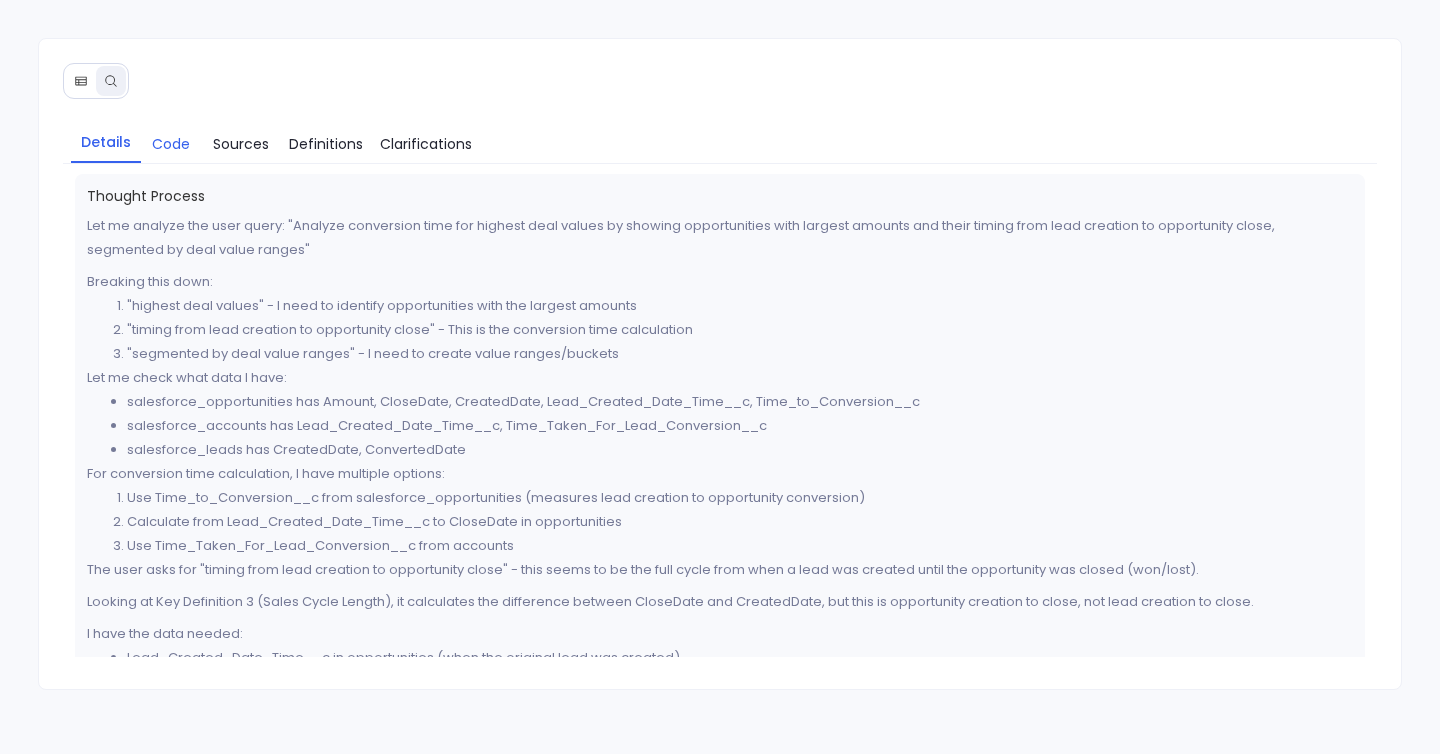 click on "Code" at bounding box center [171, 144] 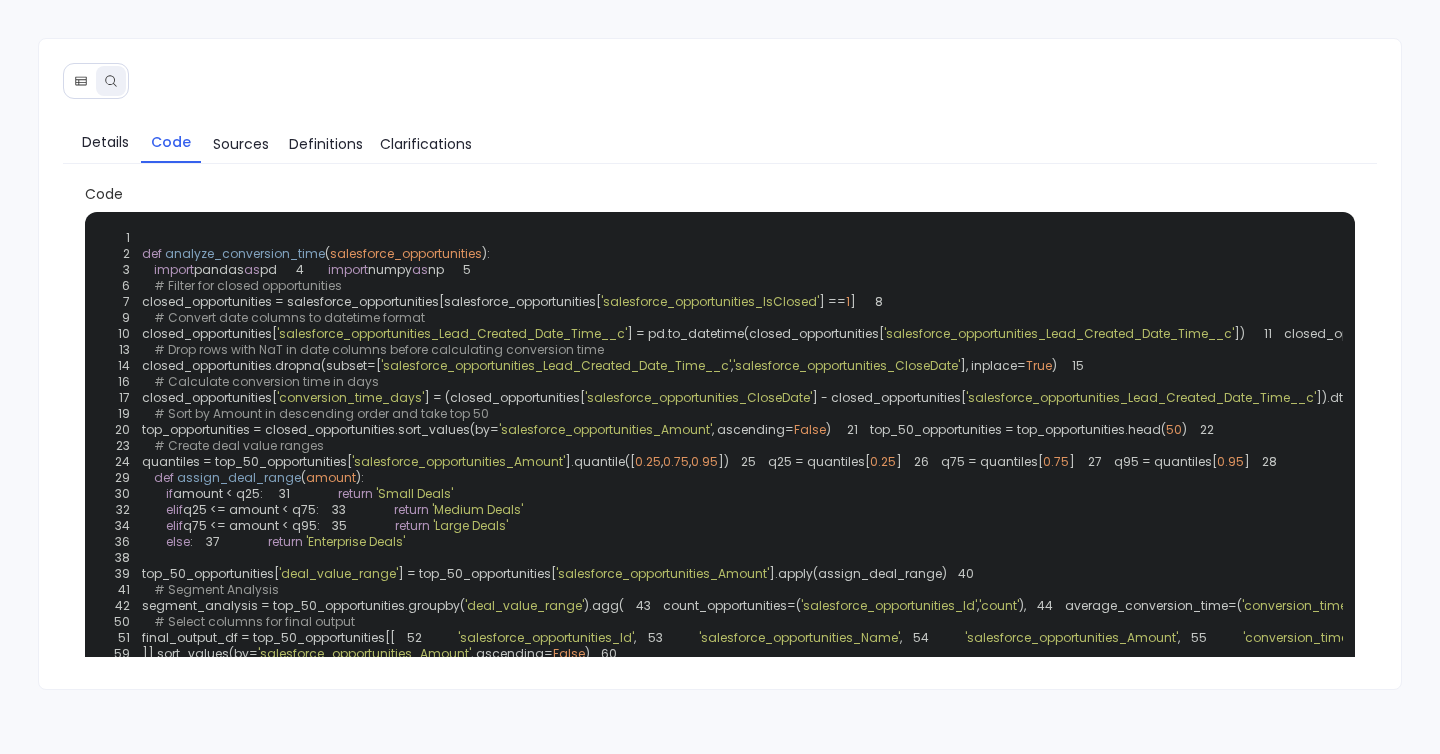 click on "'salesforce_opportunities_Lead_Created_Date_Time__c'" at bounding box center (452, 333) 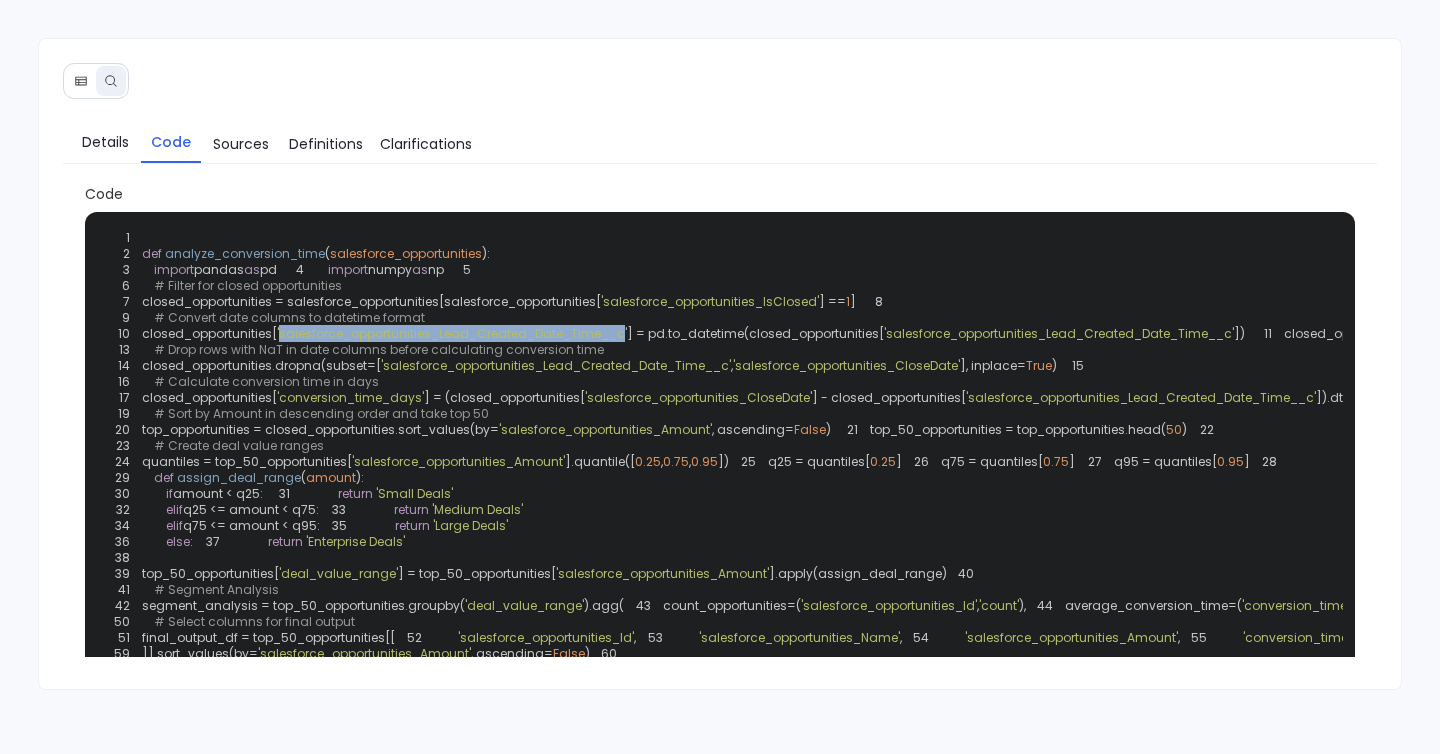 click on "'salesforce_opportunities_Lead_Created_Date_Time__c'" at bounding box center [452, 333] 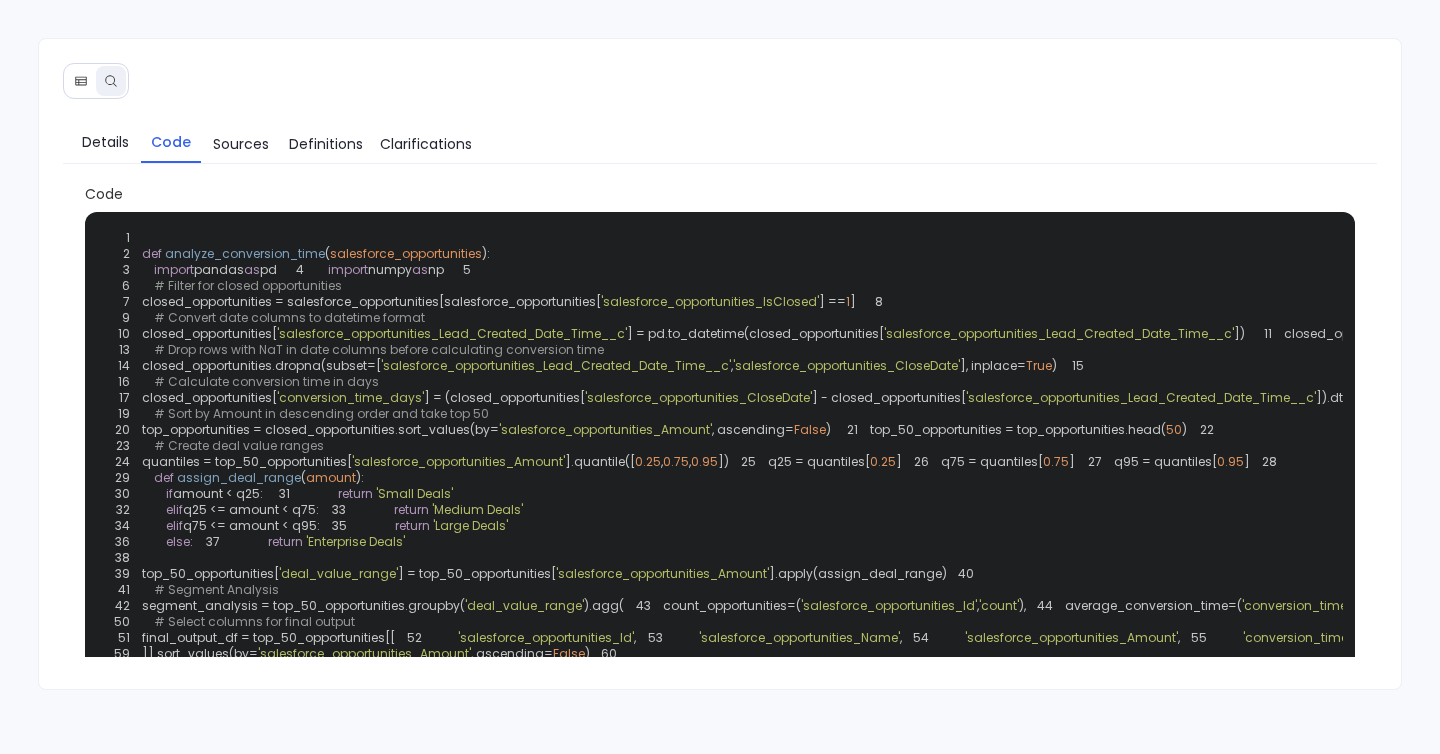 click on "] = pd.to_datetime(closed_opportunities[" at bounding box center (755, 333) 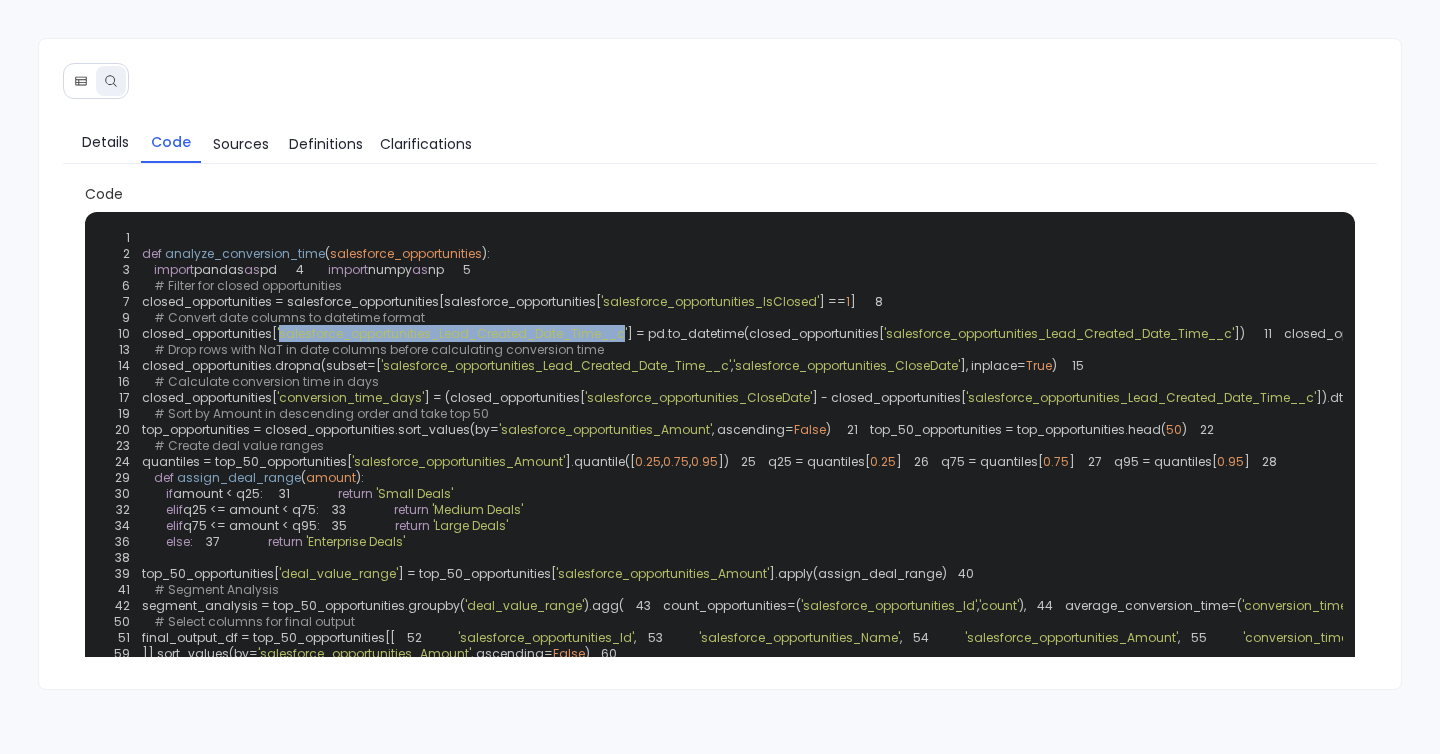 click on "'salesforce_opportunities_Lead_Created_Date_Time__c'" at bounding box center (452, 333) 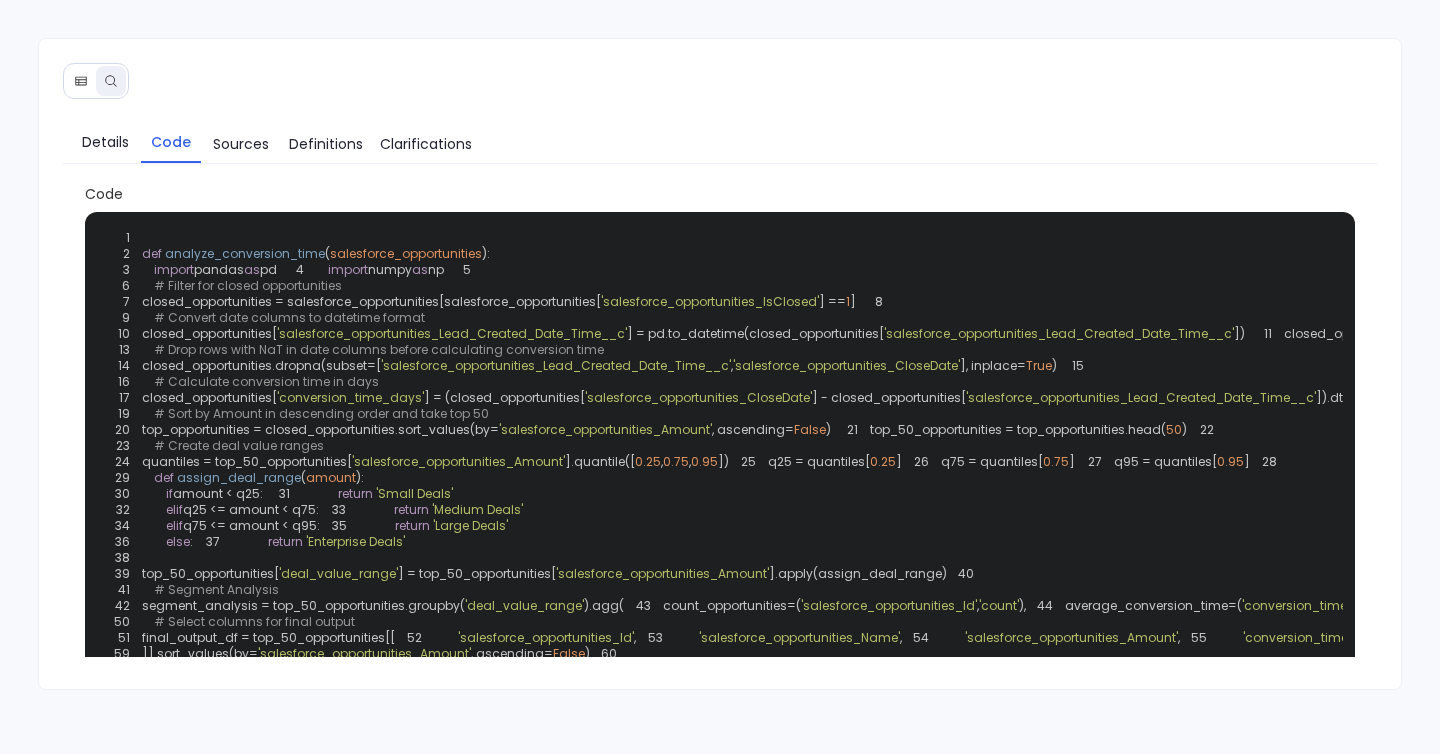 click on "] = pd.to_datetime(closed_opportunities[" at bounding box center [755, 333] 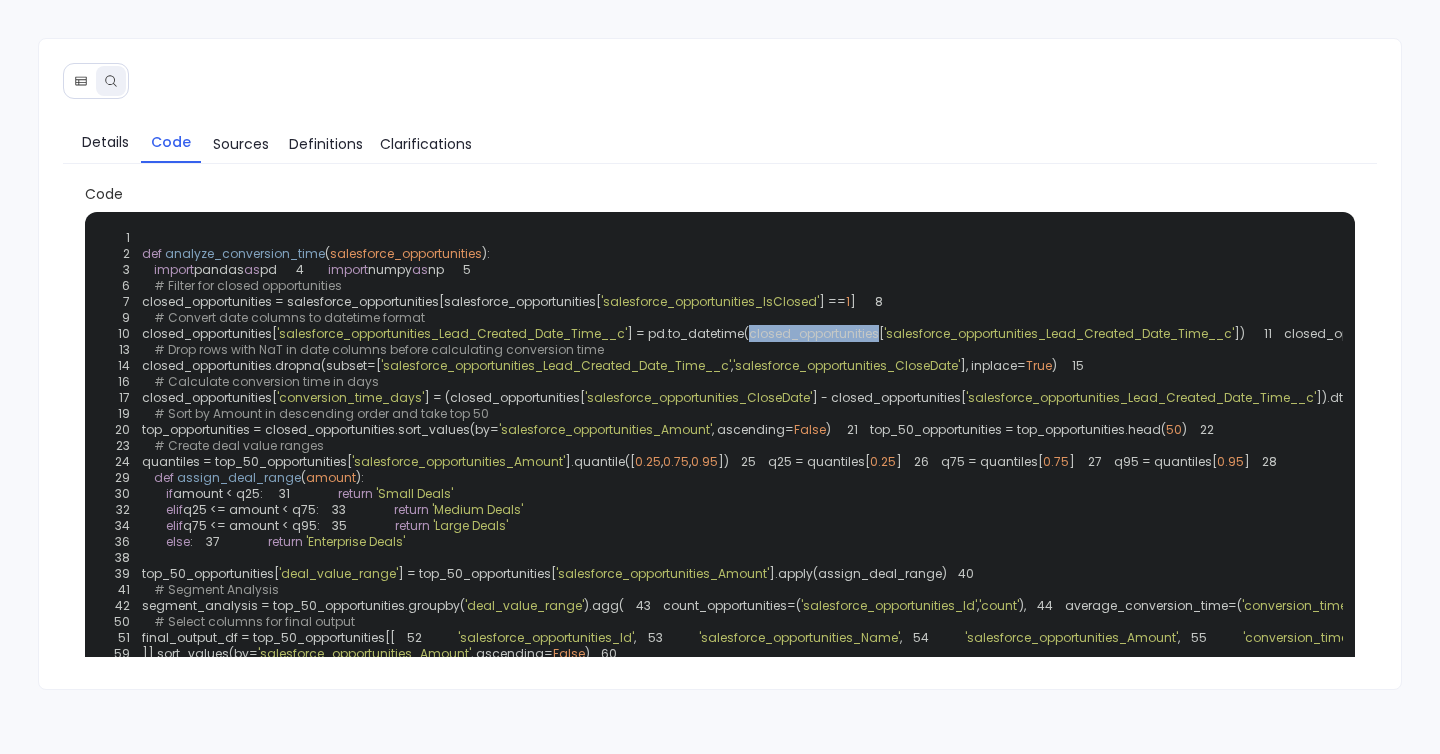 click on "] = pd.to_datetime(closed_opportunities[" at bounding box center (755, 333) 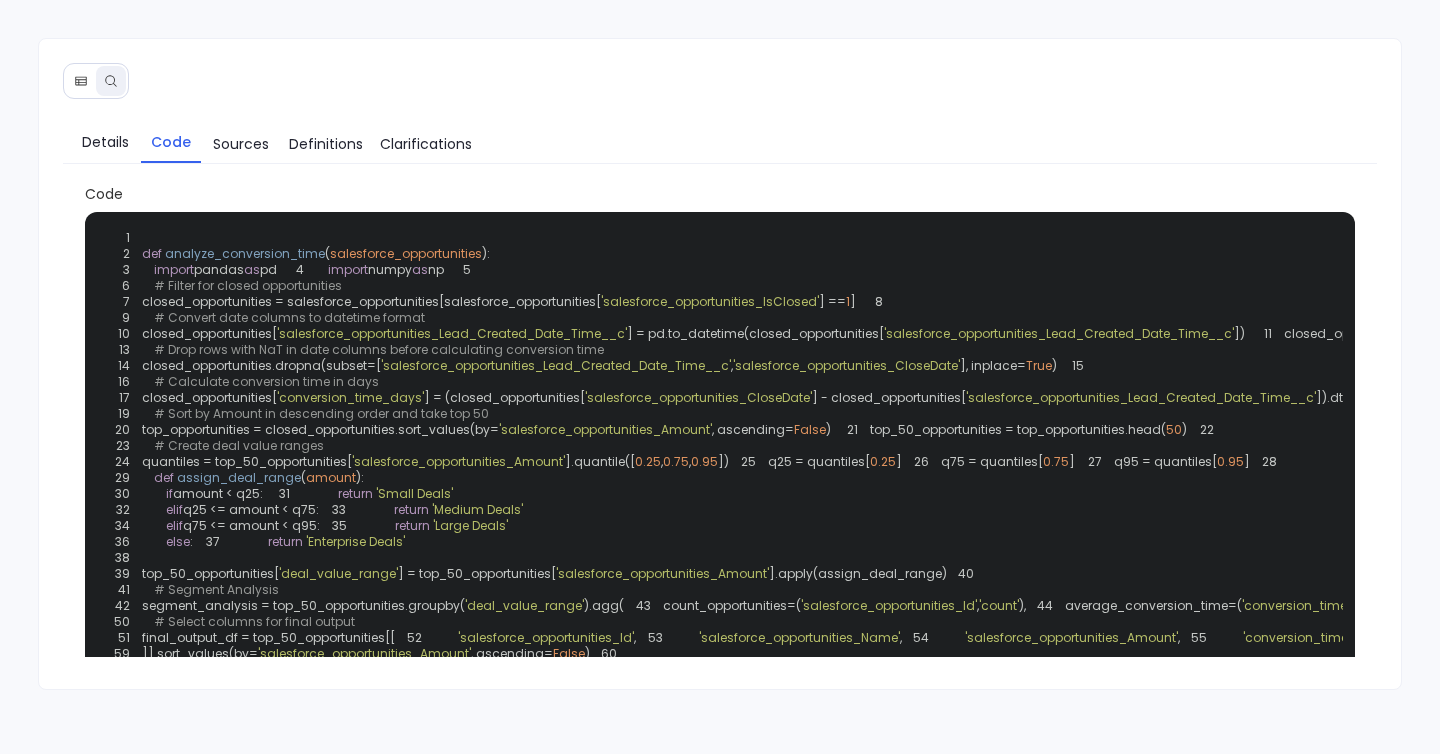 click on "'salesforce_opportunities_Lead_Created_Date_Time__c'" at bounding box center (1059, 333) 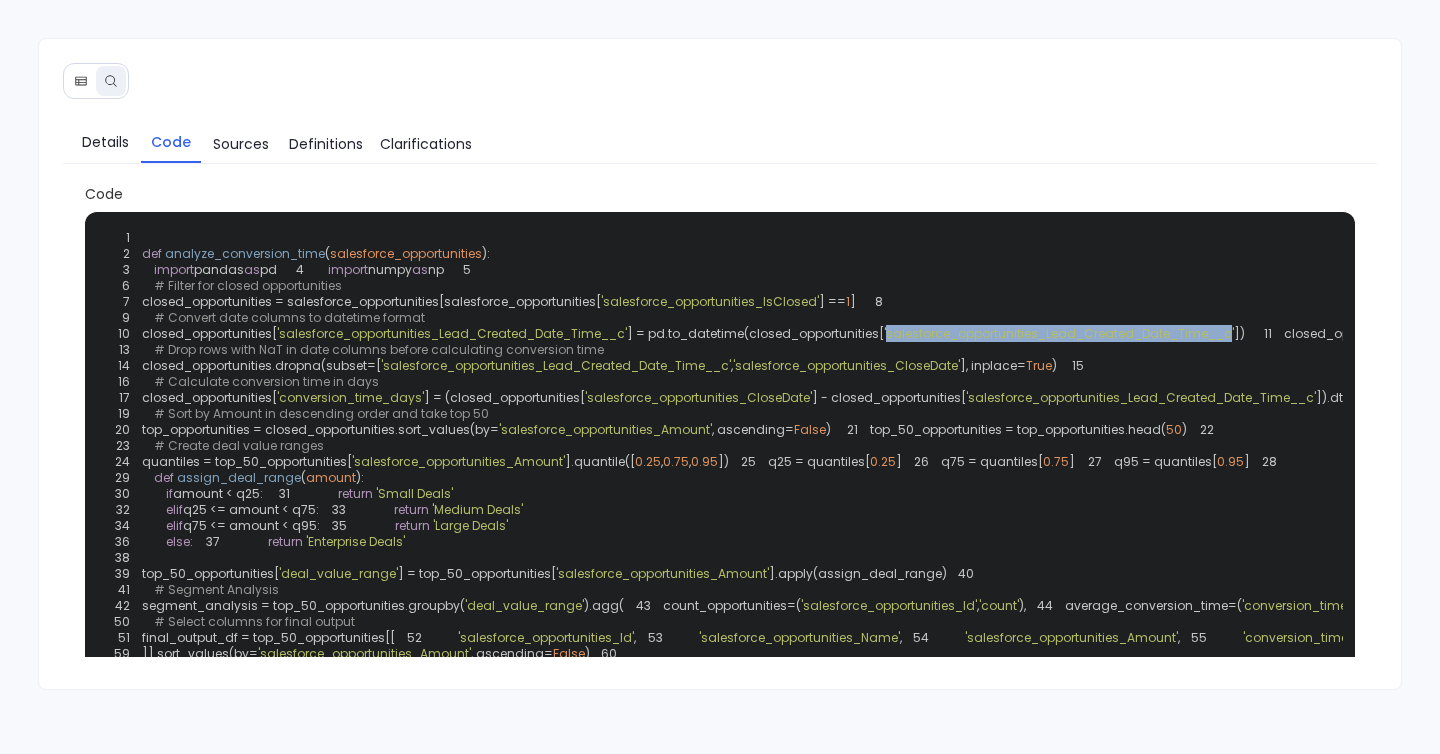 click on "'salesforce_opportunities_Lead_Created_Date_Time__c'" at bounding box center (1059, 333) 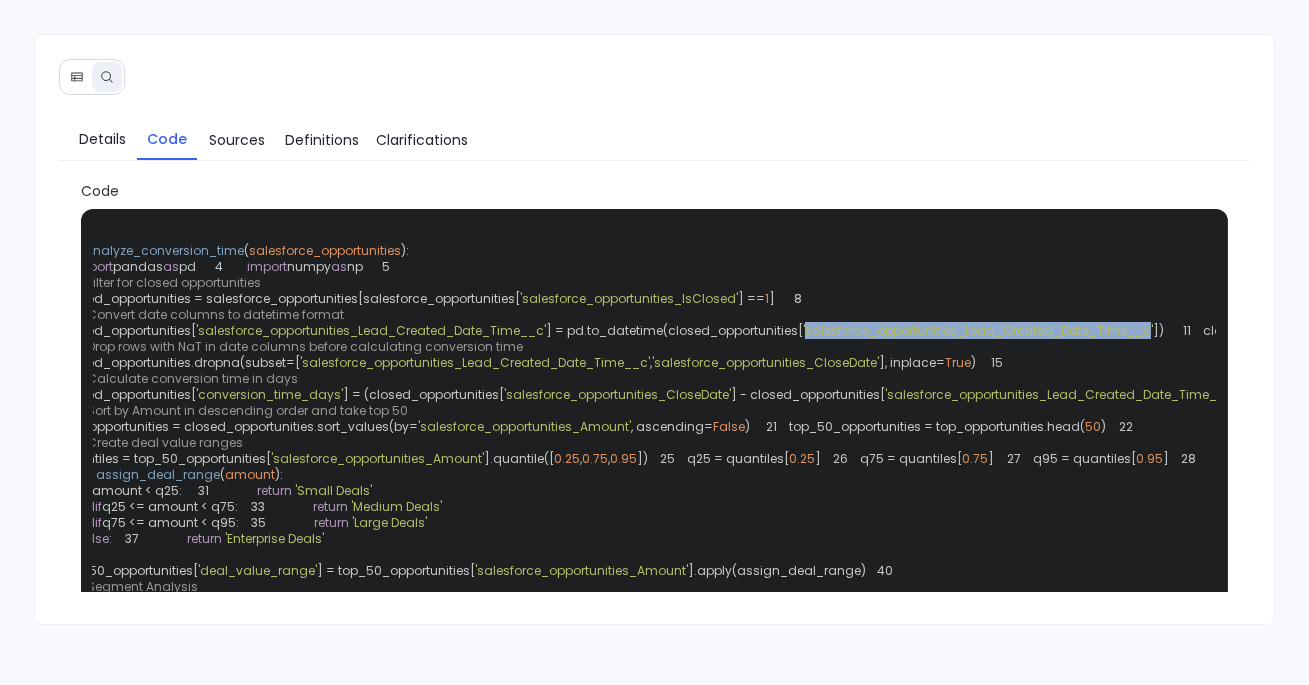 scroll, scrollTop: 0, scrollLeft: 0, axis: both 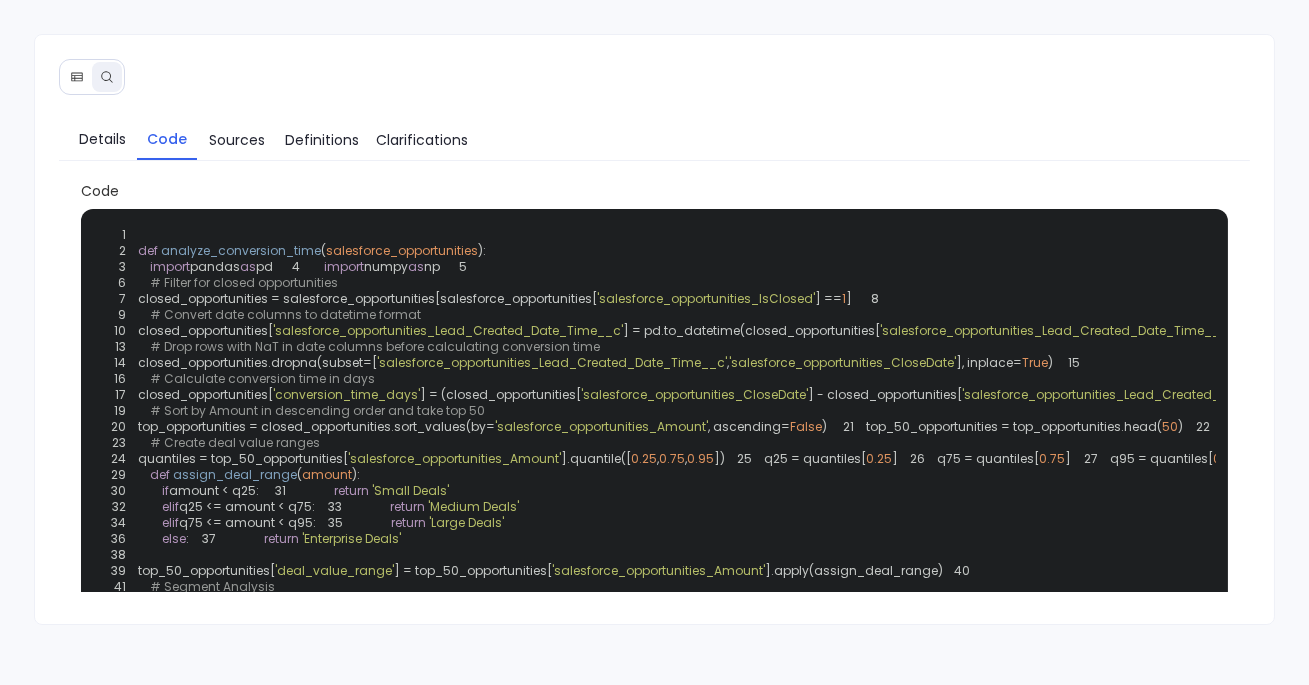 click on "'salesforce_opportunities_CloseDate'" at bounding box center [1528, 330] 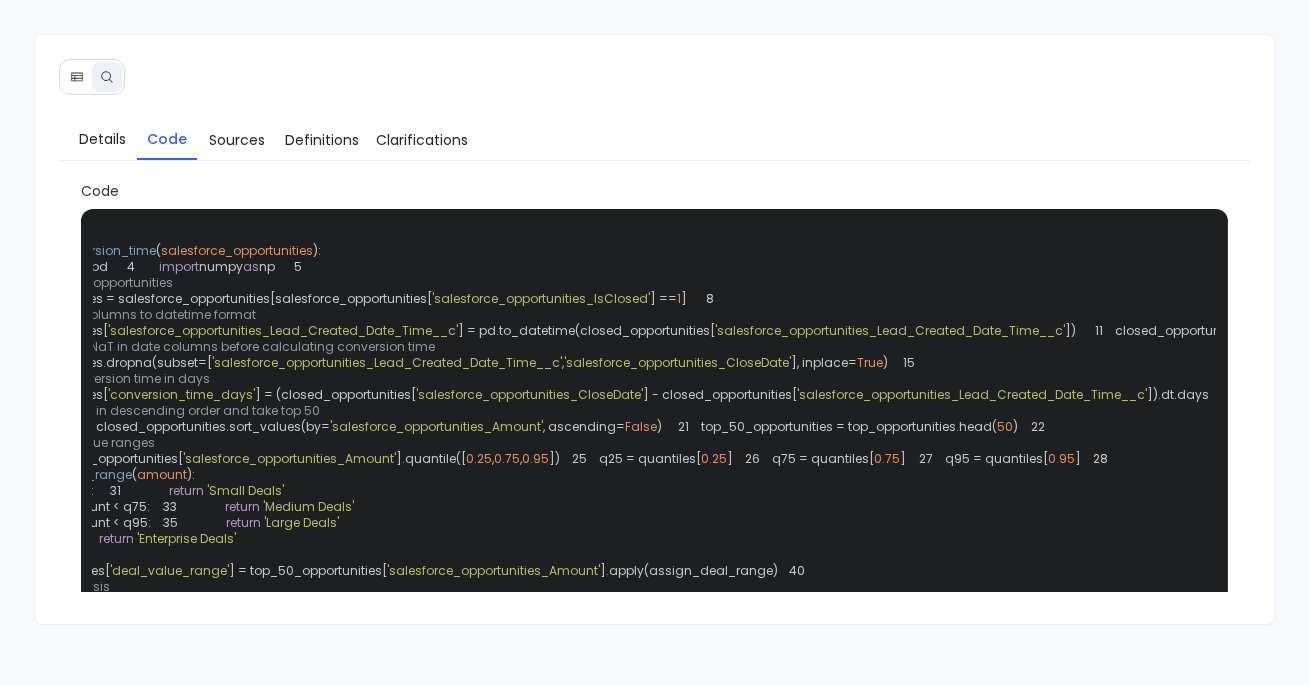 scroll, scrollTop: 0, scrollLeft: 0, axis: both 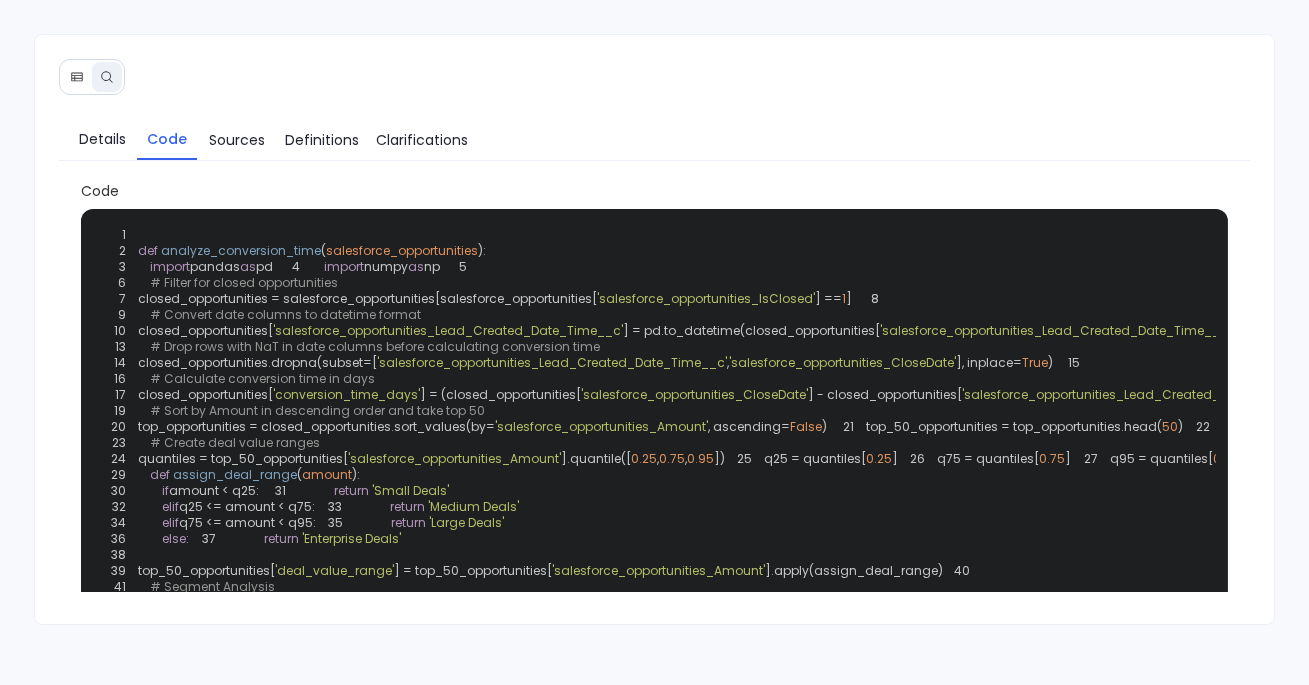 click on "closed_opportunities[" at bounding box center [205, 330] 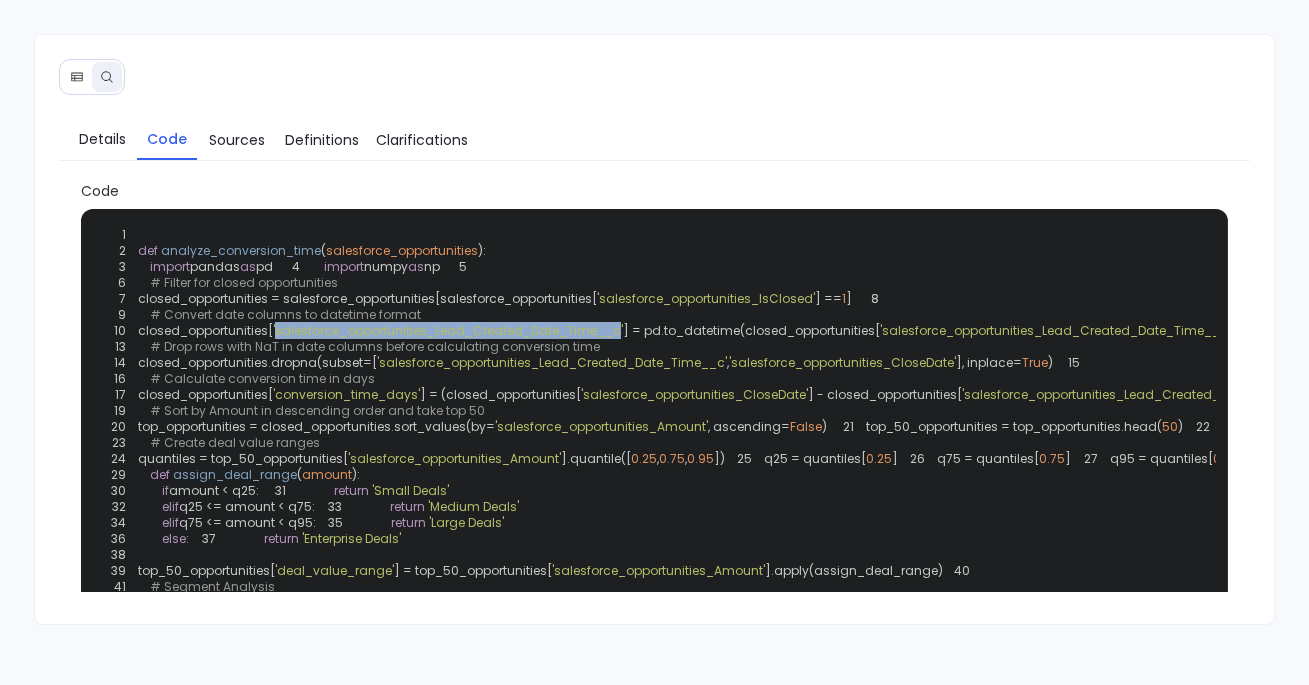click on "'salesforce_opportunities_Lead_Created_Date_Time__c'" at bounding box center [448, 330] 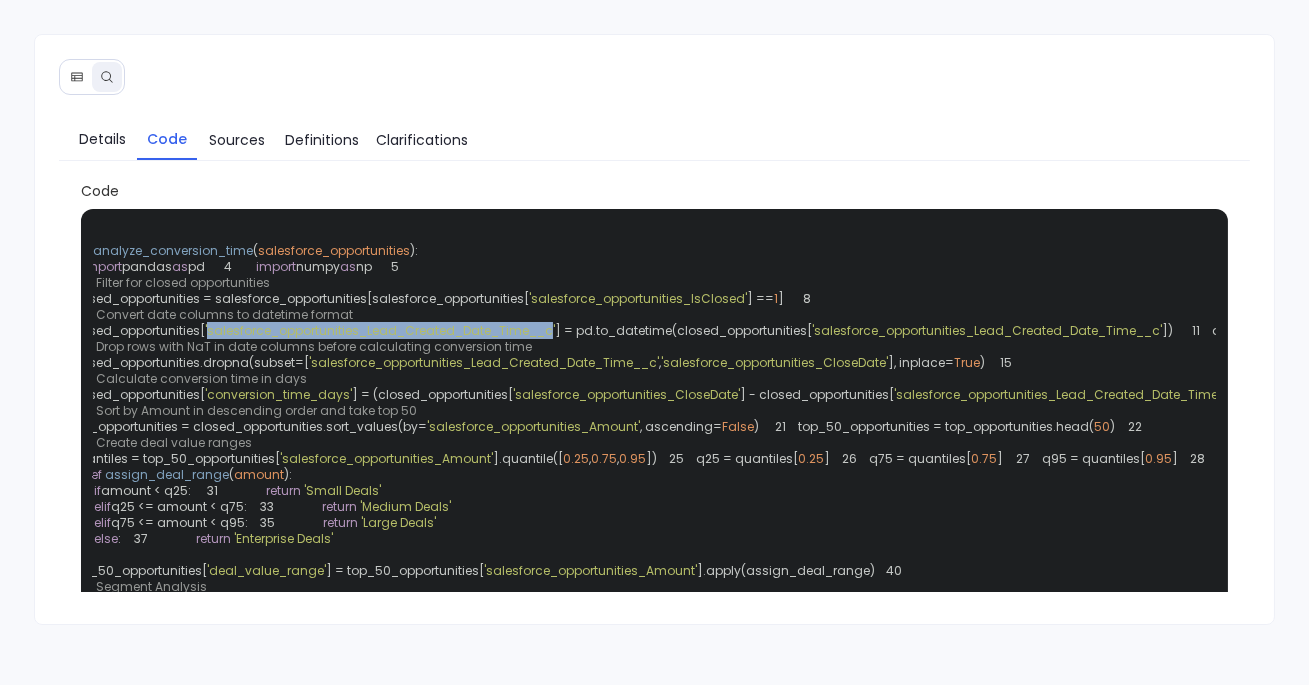 scroll, scrollTop: 0, scrollLeft: 165, axis: horizontal 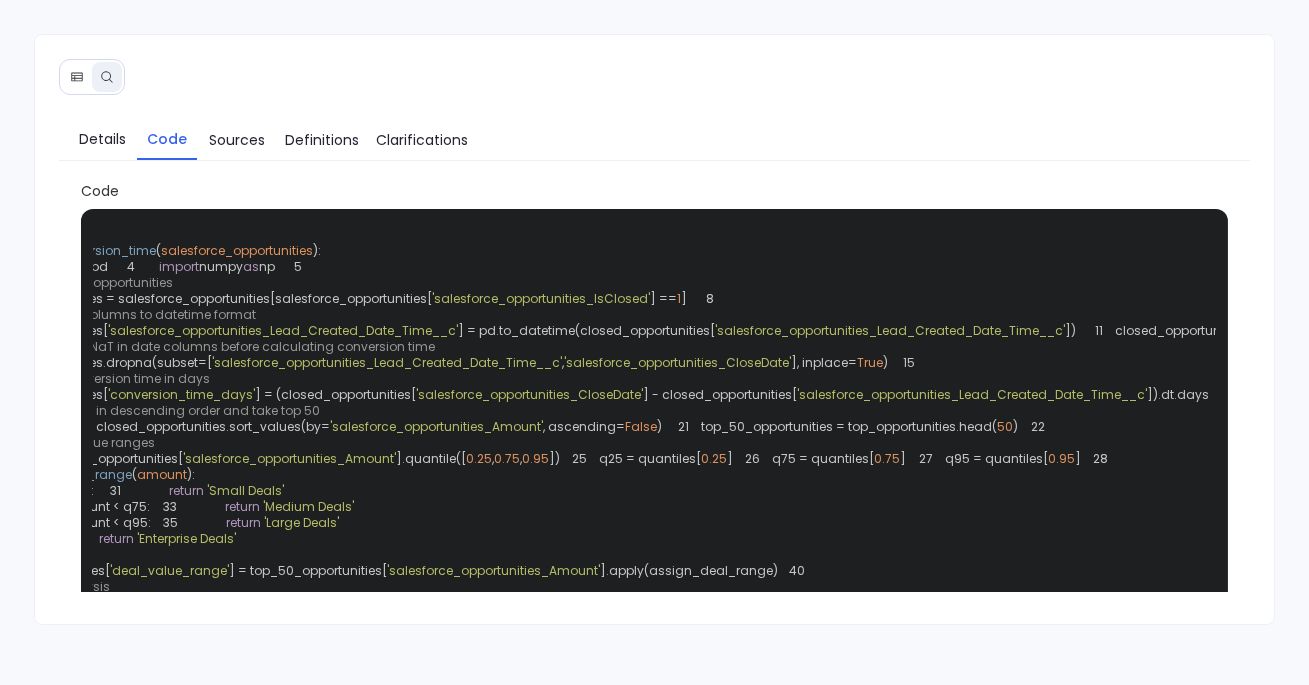 click on "'salesforce_opportunities_Lead_Created_Date_Time__c'" at bounding box center (890, 330) 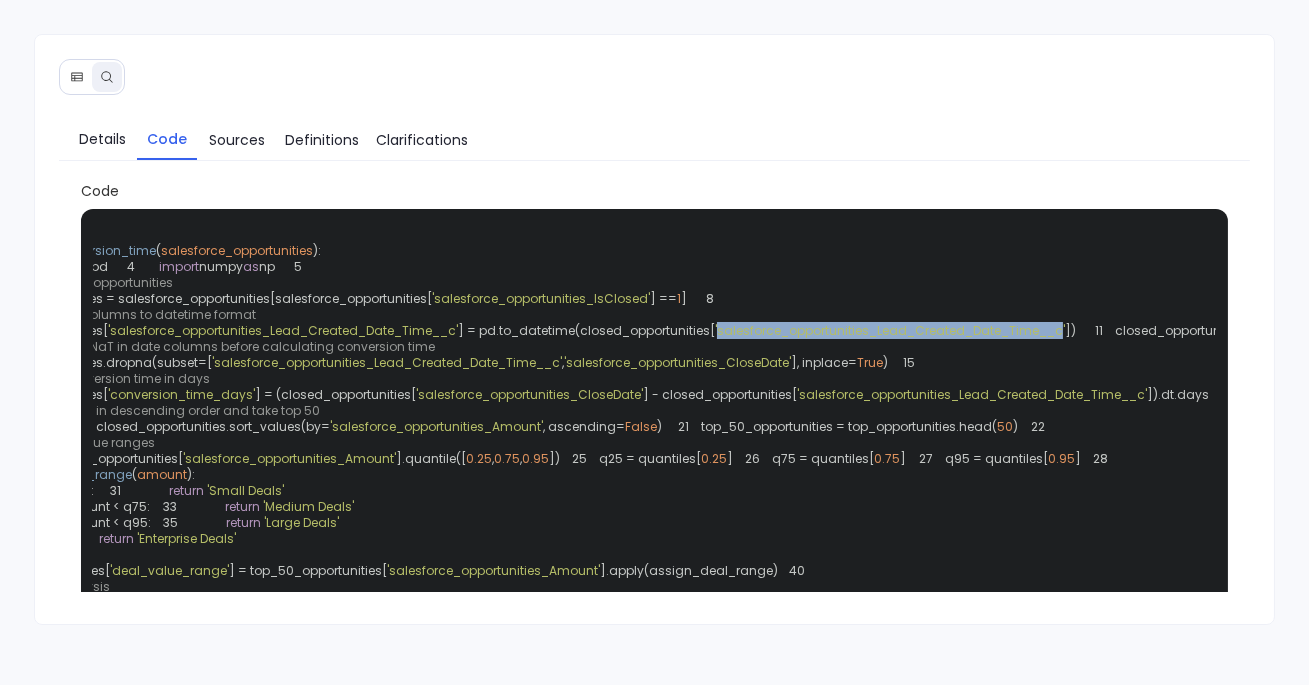 click on "'salesforce_opportunities_Lead_Created_Date_Time__c'" at bounding box center [890, 330] 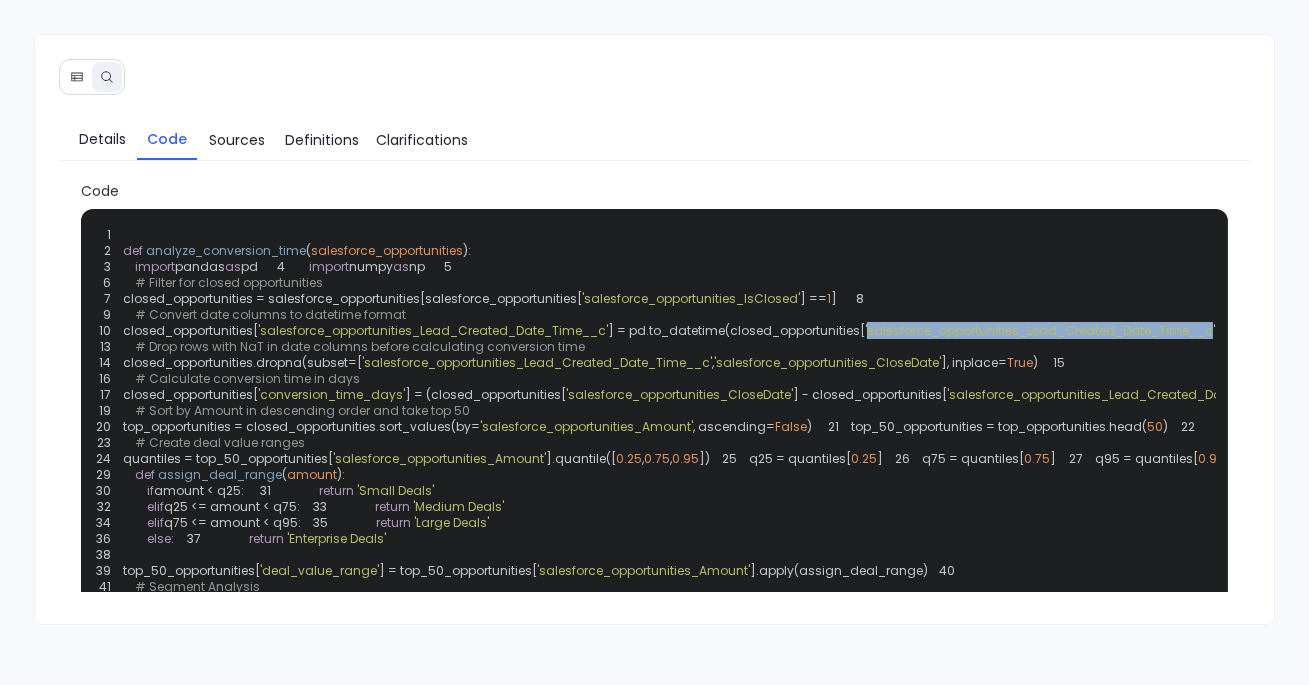 scroll, scrollTop: 0, scrollLeft: 1, axis: horizontal 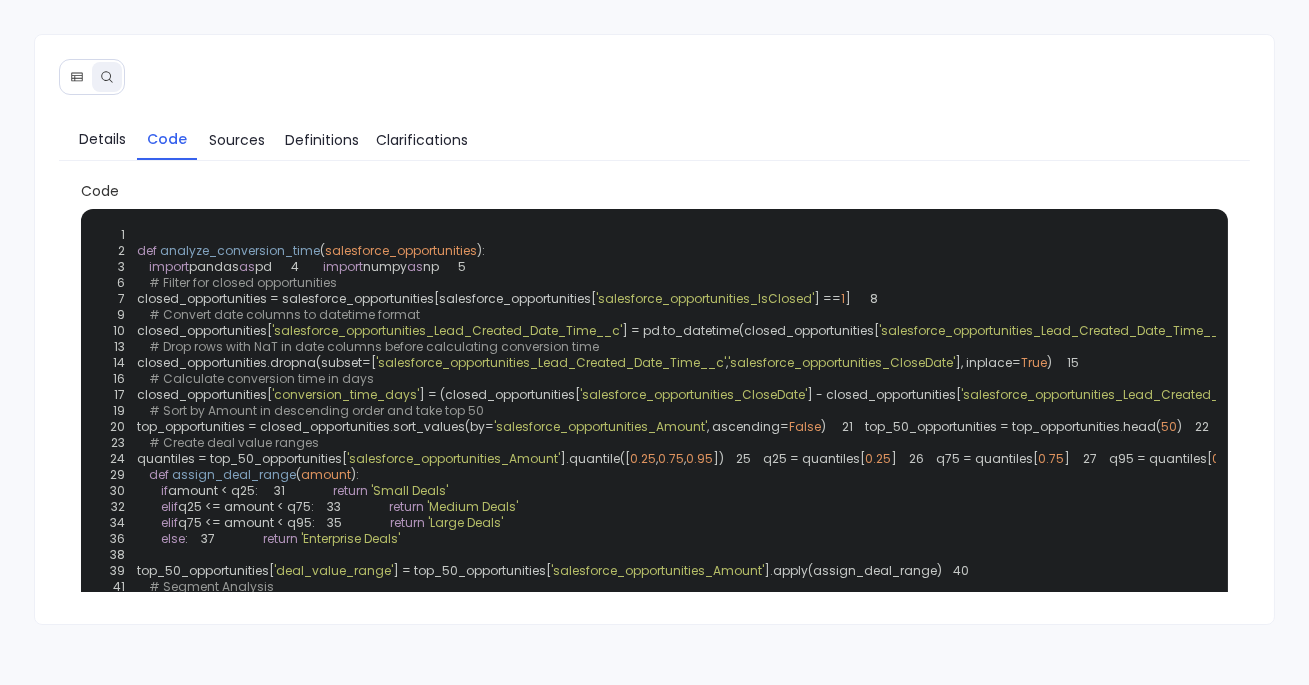 click on "'salesforce_opportunities_CloseDate'" at bounding box center (1527, 330) 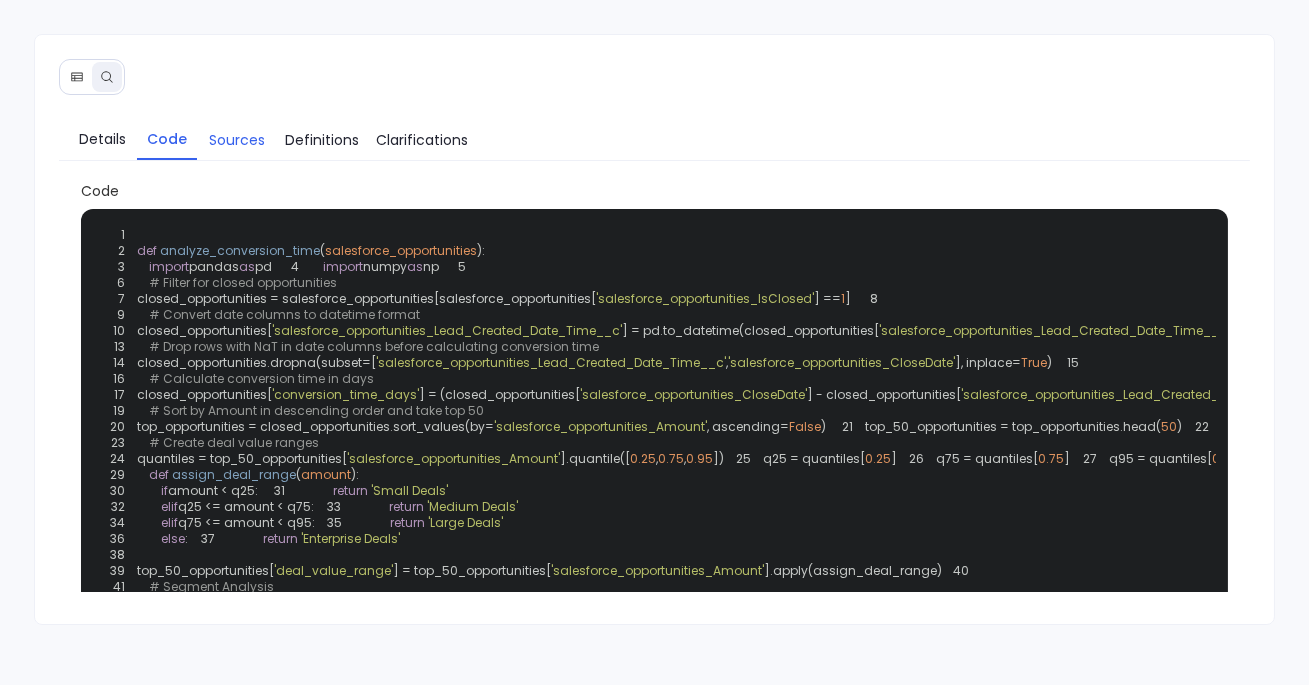 click on "Sources" at bounding box center [237, 140] 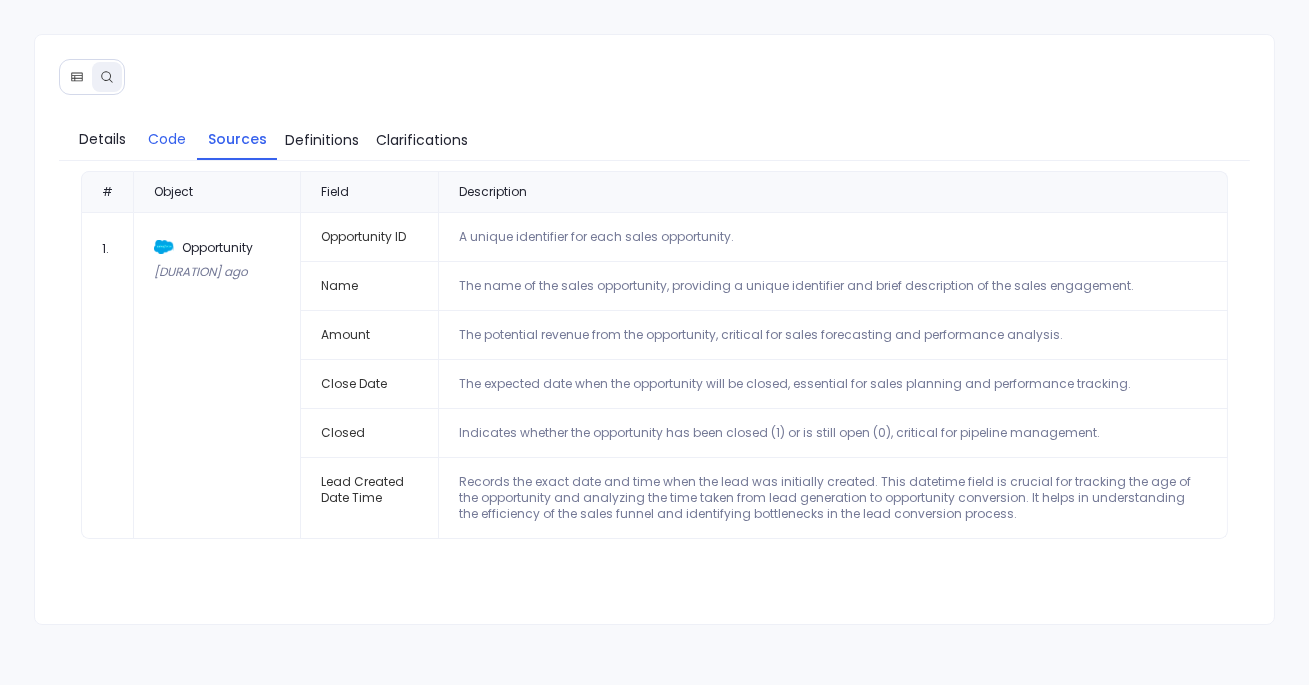 click on "Code" at bounding box center (167, 139) 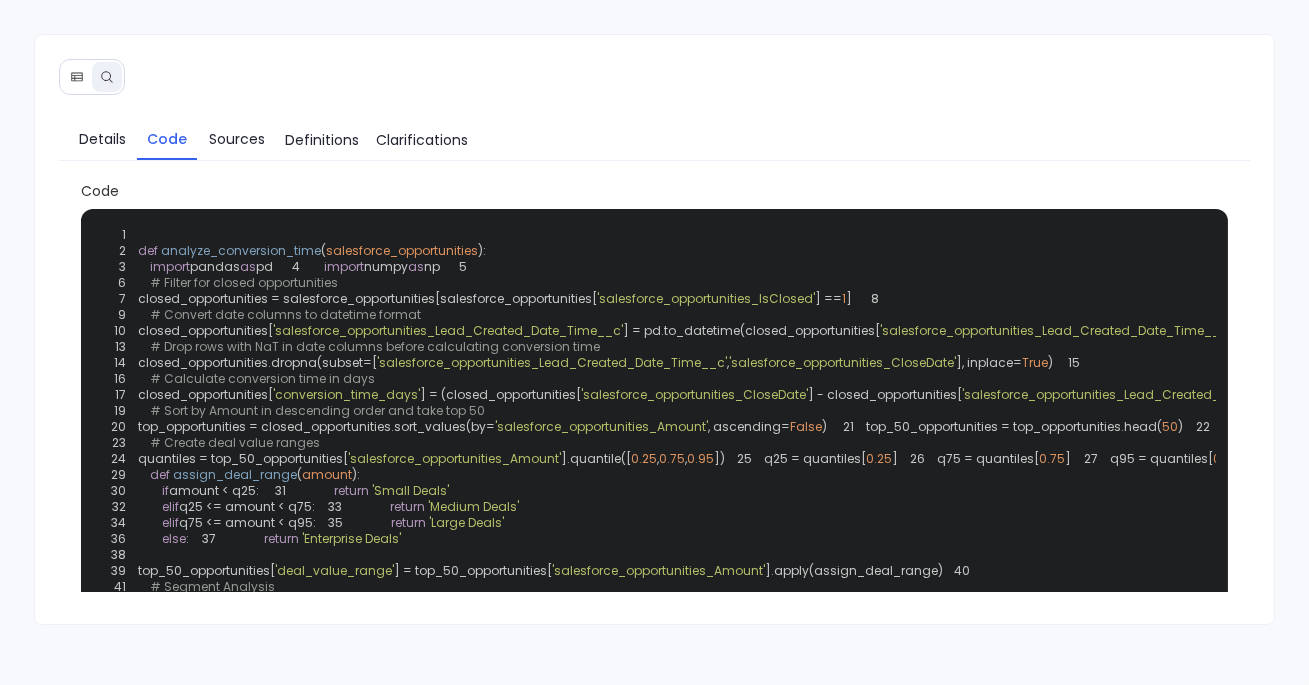 scroll, scrollTop: 91, scrollLeft: 0, axis: vertical 